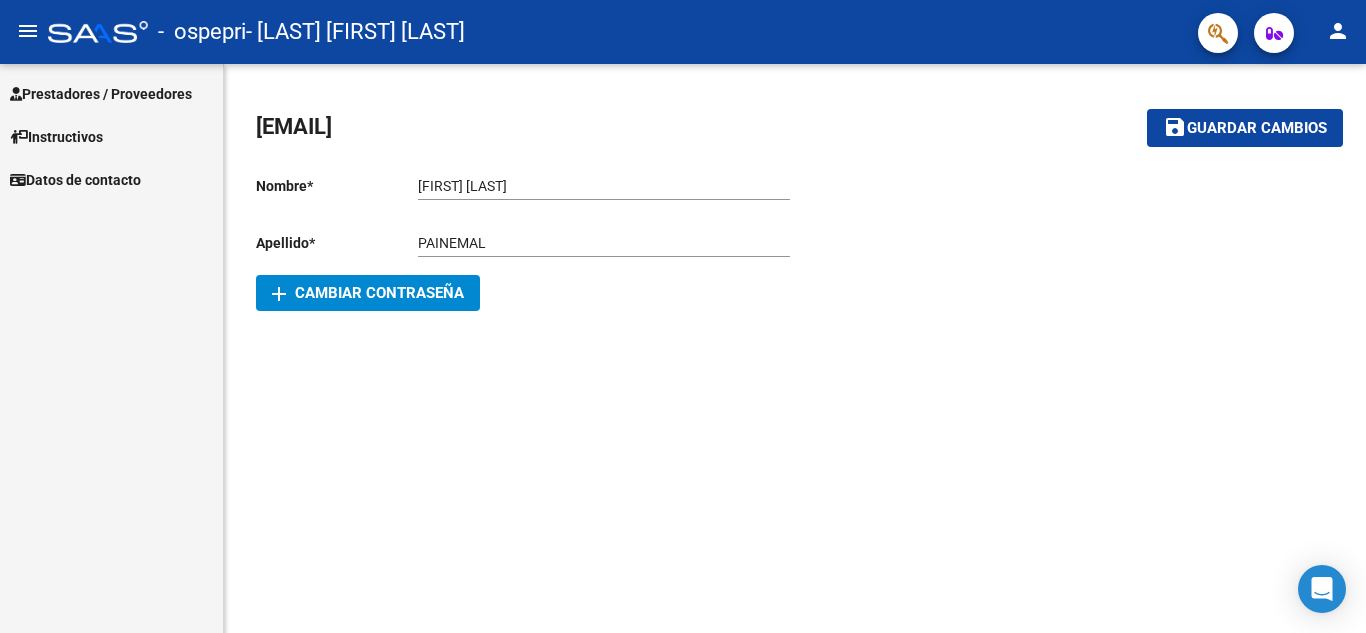 scroll, scrollTop: 0, scrollLeft: 0, axis: both 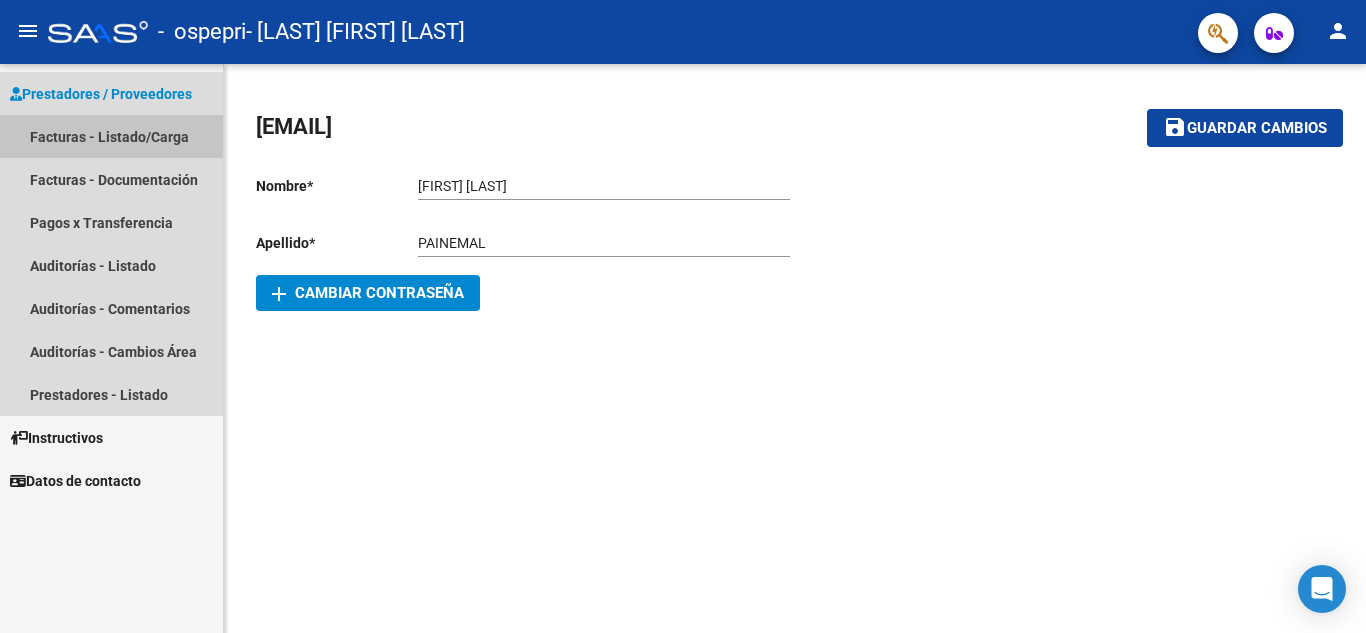 click on "Facturas - Listado/Carga" at bounding box center (111, 136) 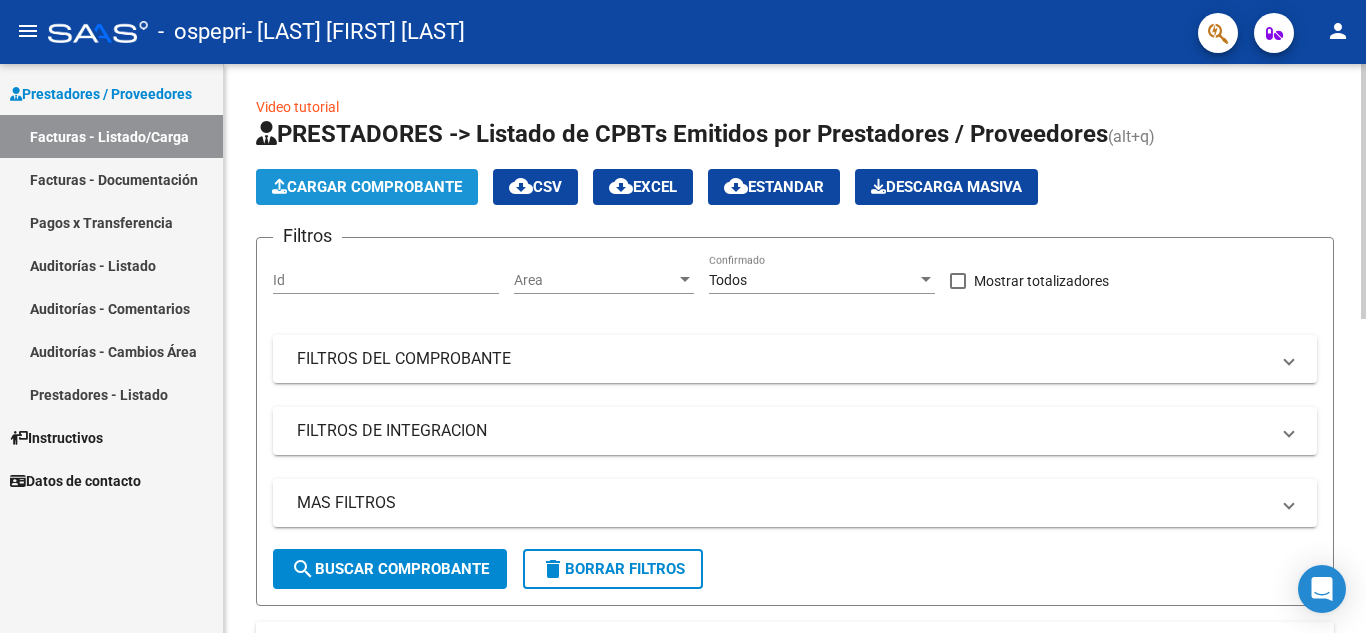 click on "Cargar Comprobante" 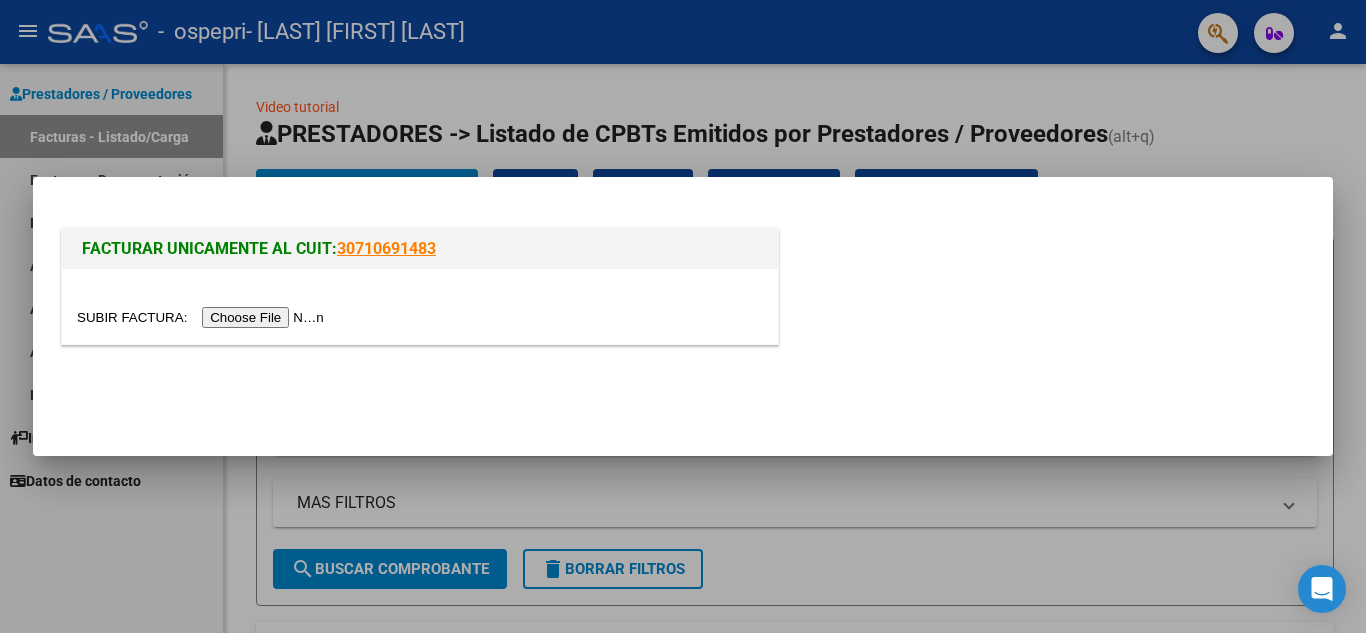 click at bounding box center (203, 317) 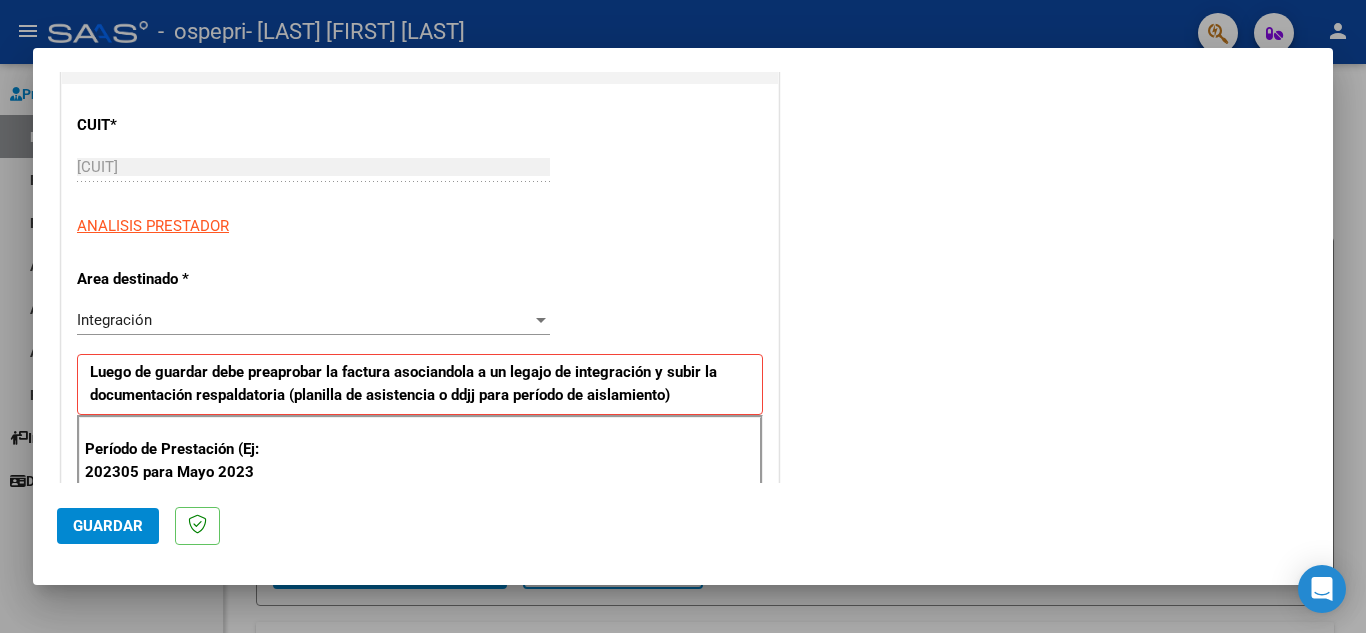 scroll, scrollTop: 248, scrollLeft: 0, axis: vertical 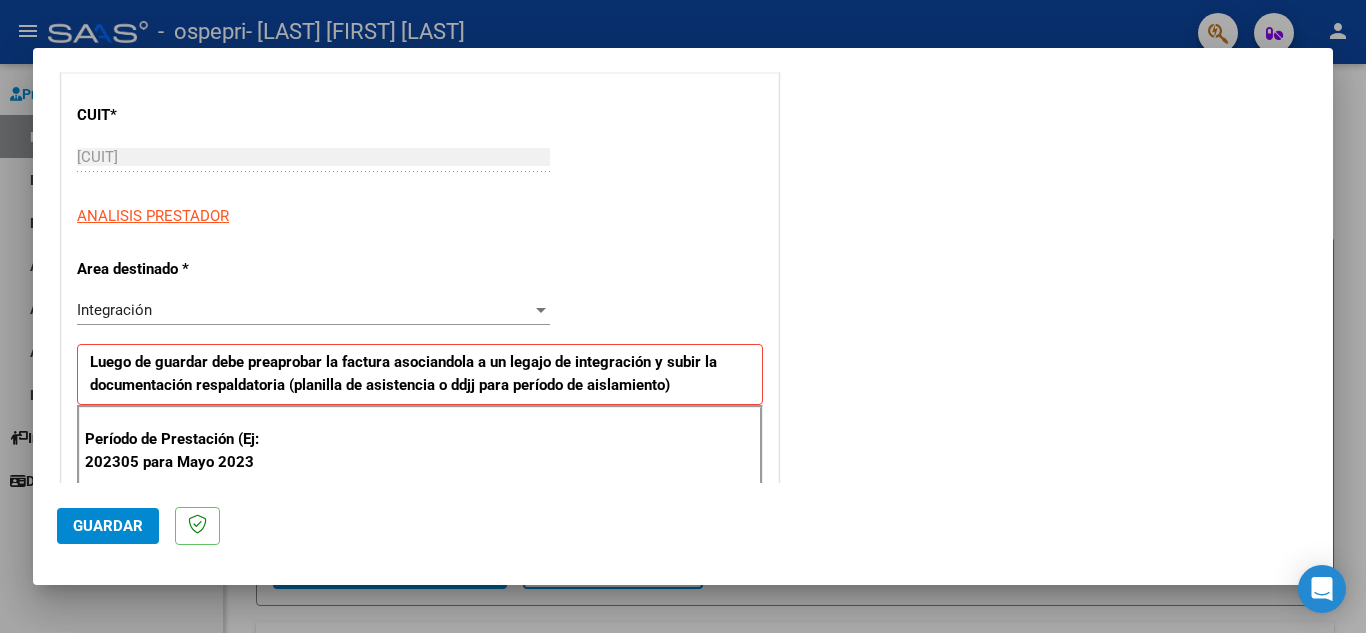 click at bounding box center [541, 310] 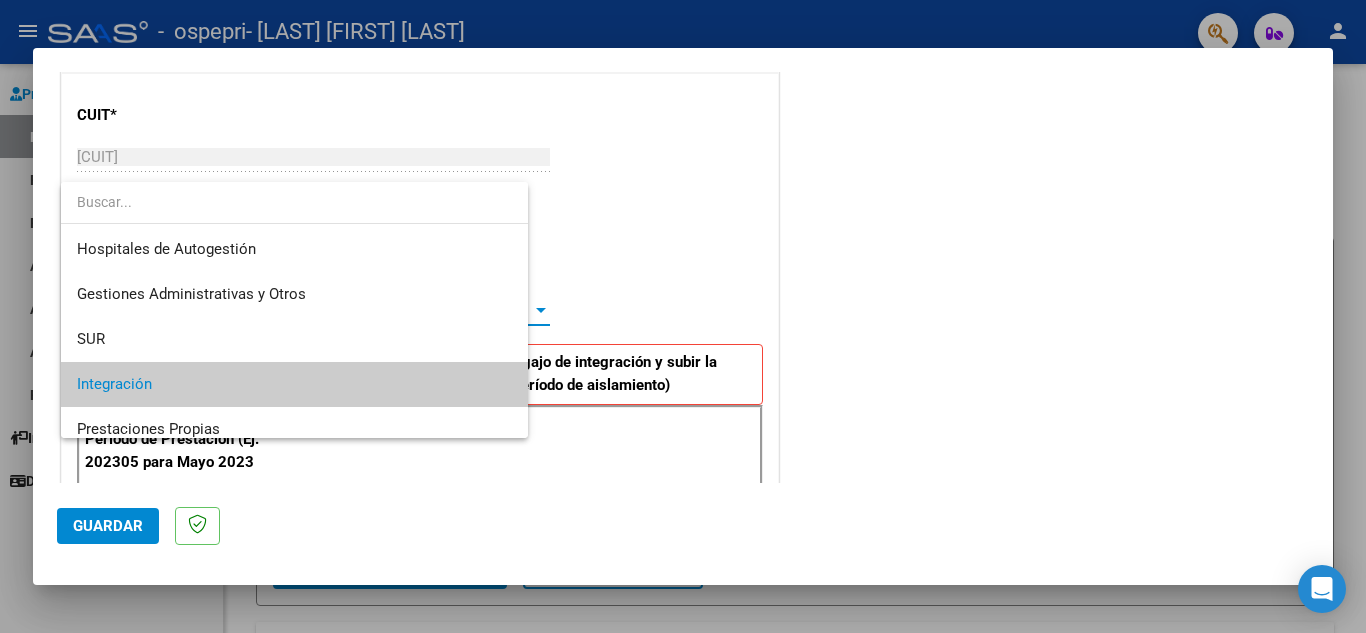 scroll, scrollTop: 75, scrollLeft: 0, axis: vertical 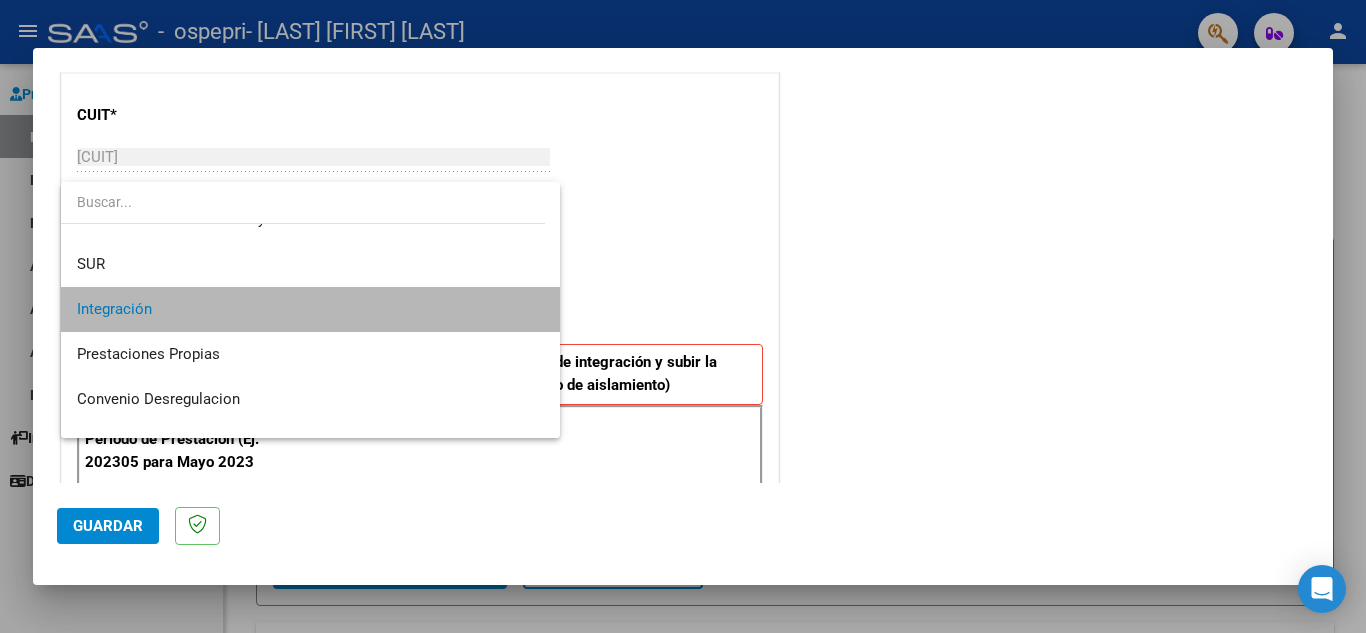 click on "Integración" at bounding box center (310, 309) 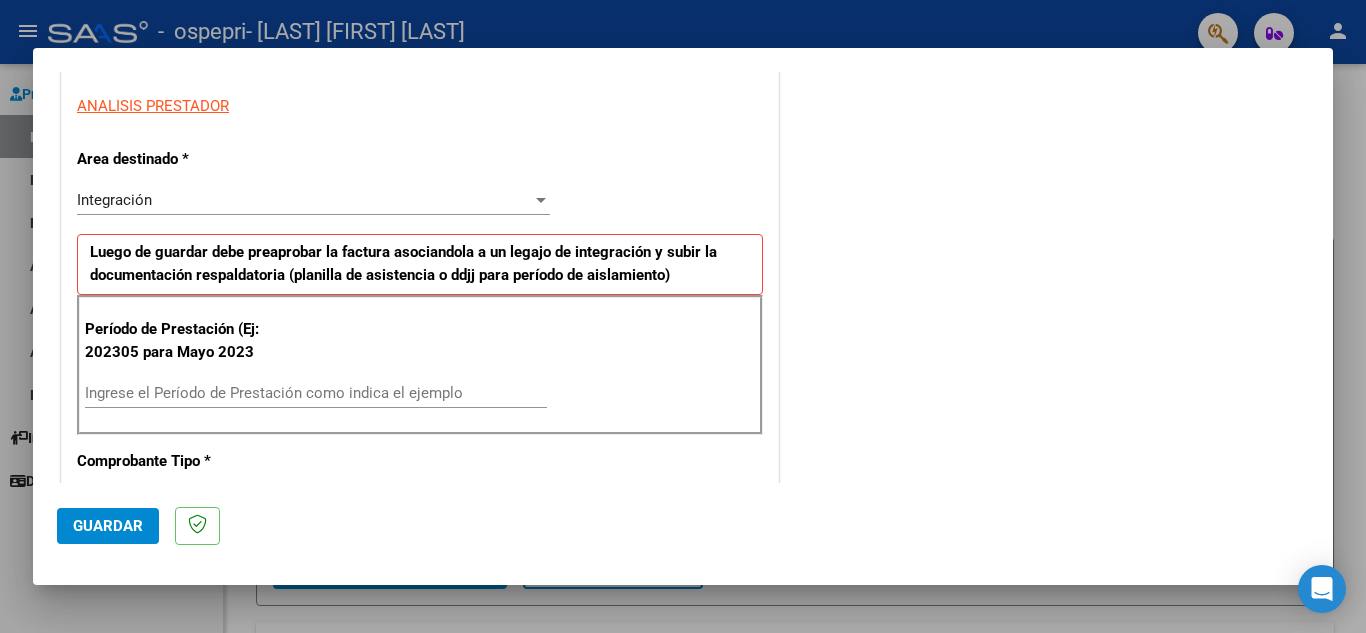 scroll, scrollTop: 362, scrollLeft: 0, axis: vertical 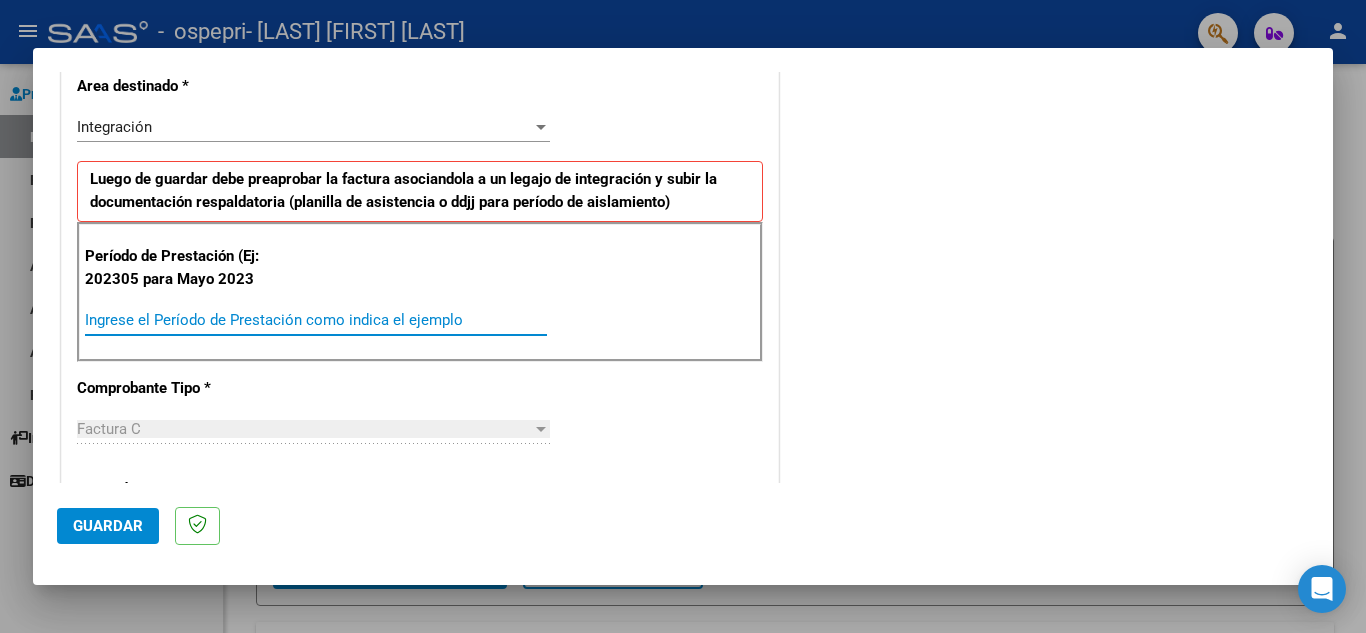 click on "Ingrese el Período de Prestación como indica el ejemplo" at bounding box center (316, 320) 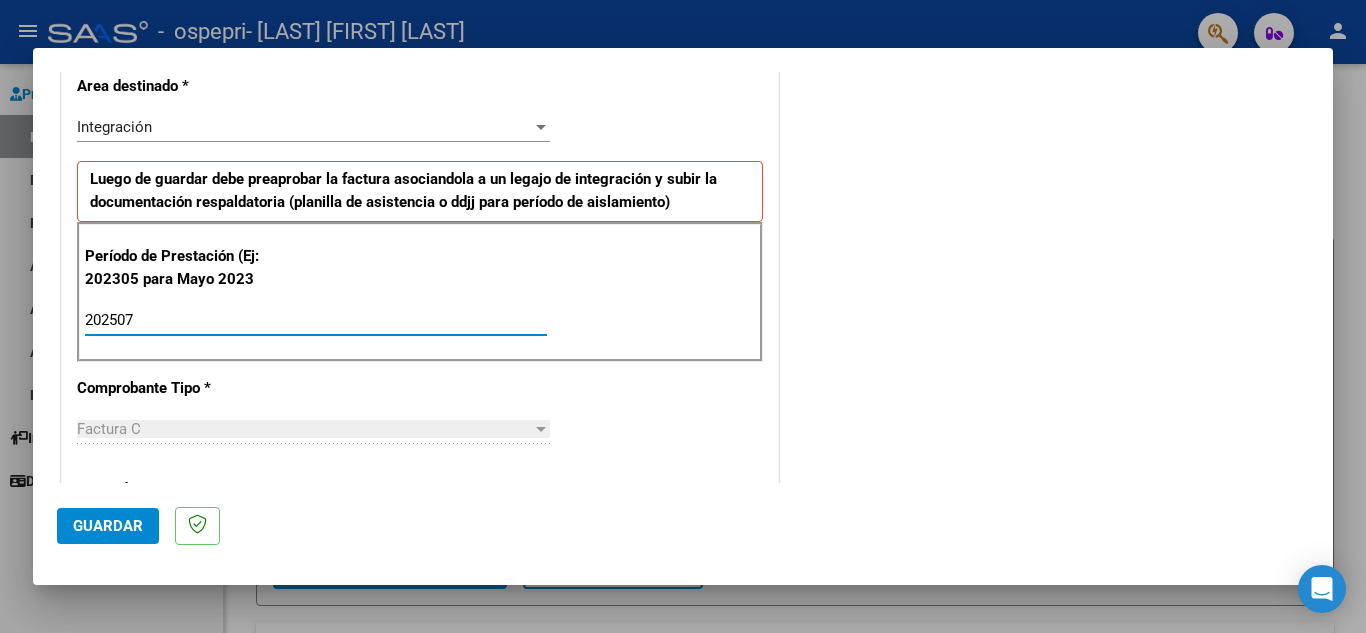 type on "202507" 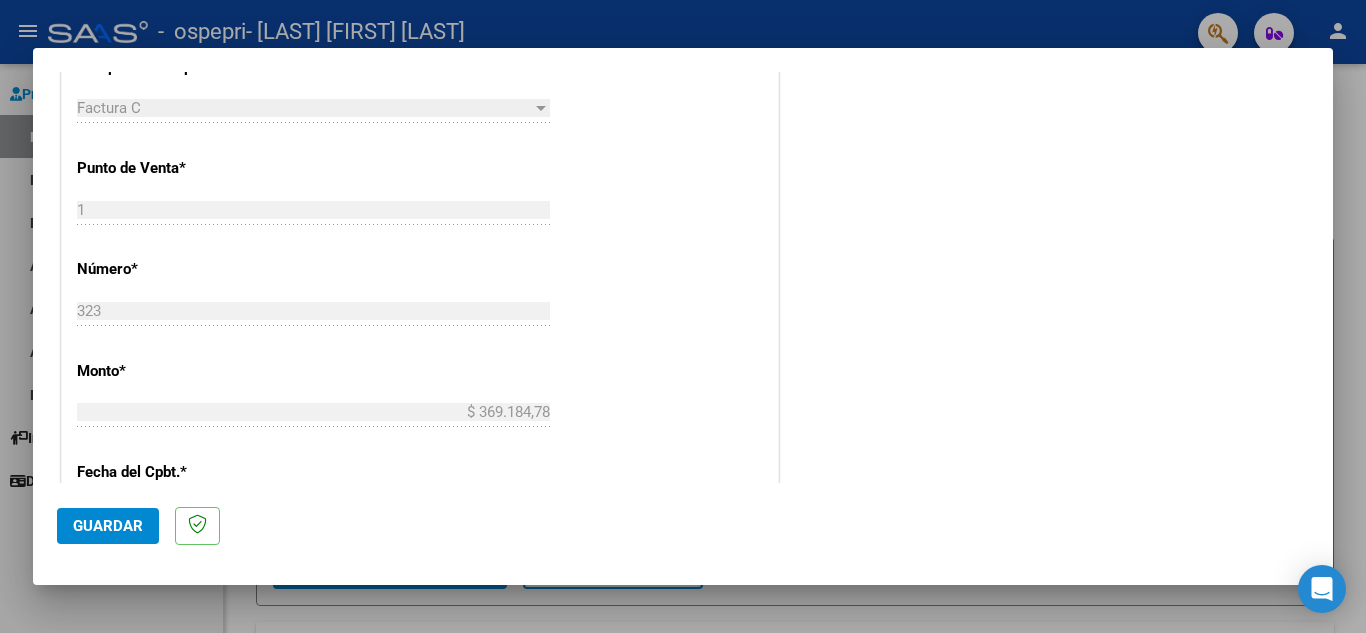 scroll, scrollTop: 761, scrollLeft: 0, axis: vertical 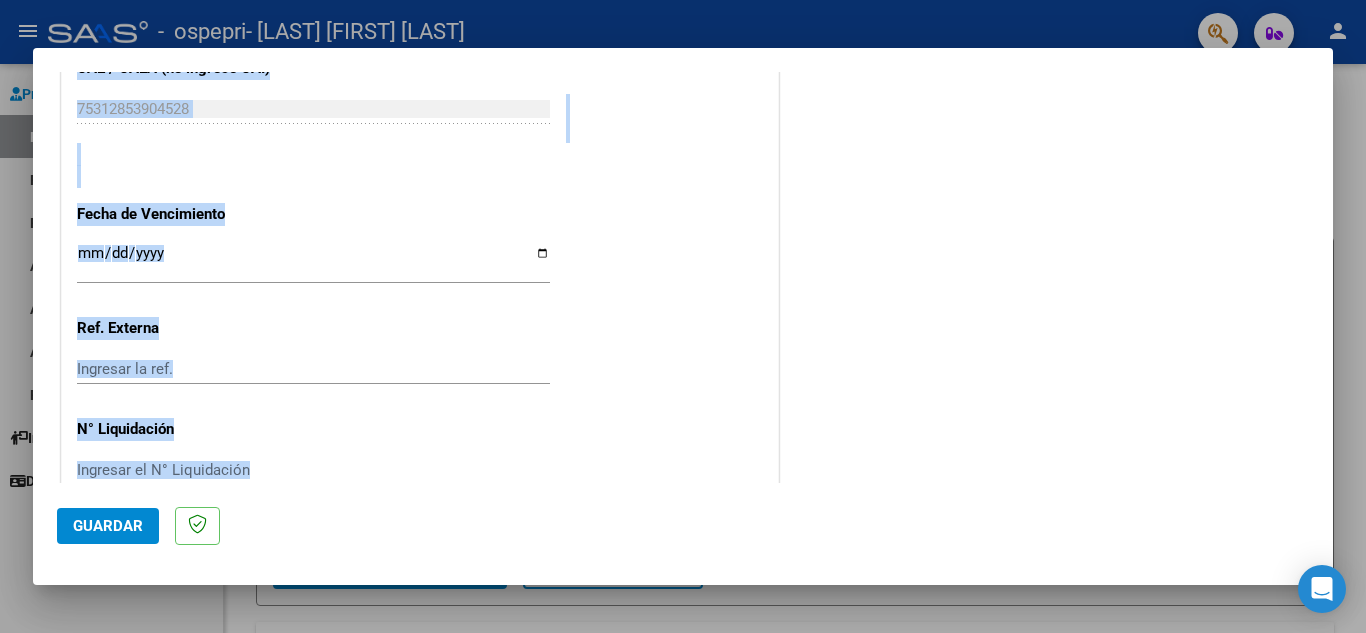 drag, startPoint x: 1333, startPoint y: 430, endPoint x: 1326, endPoint y: 451, distance: 22.135944 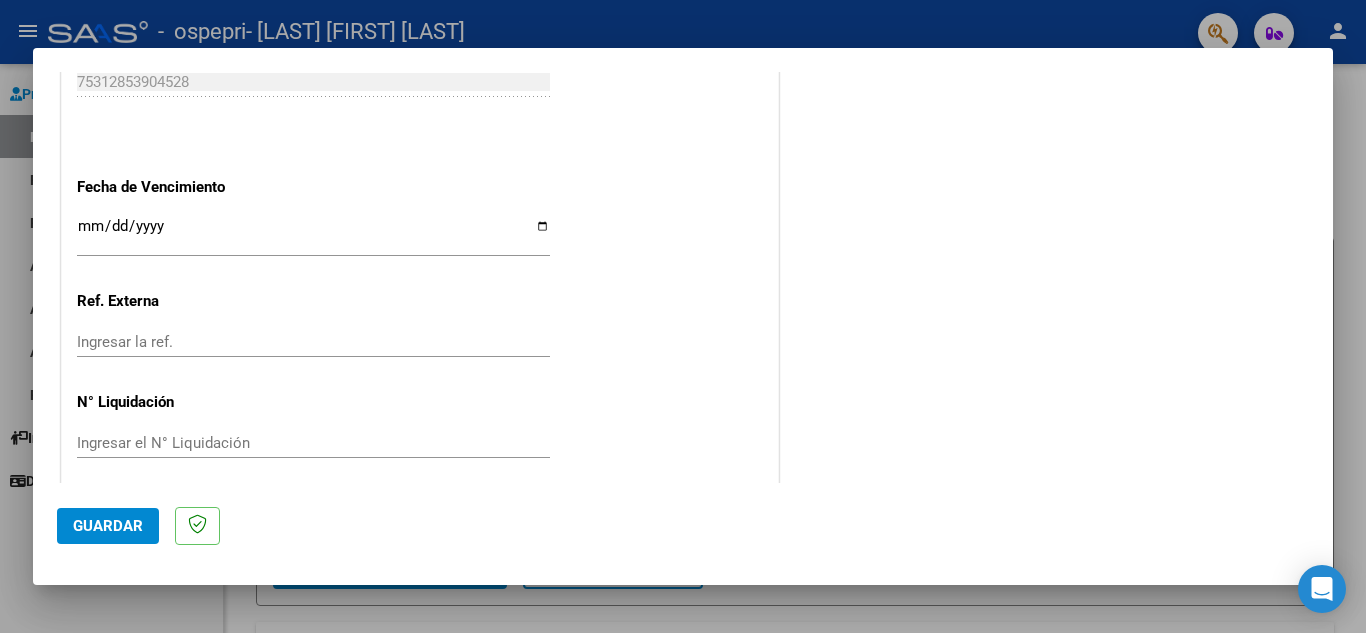 scroll, scrollTop: 1311, scrollLeft: 0, axis: vertical 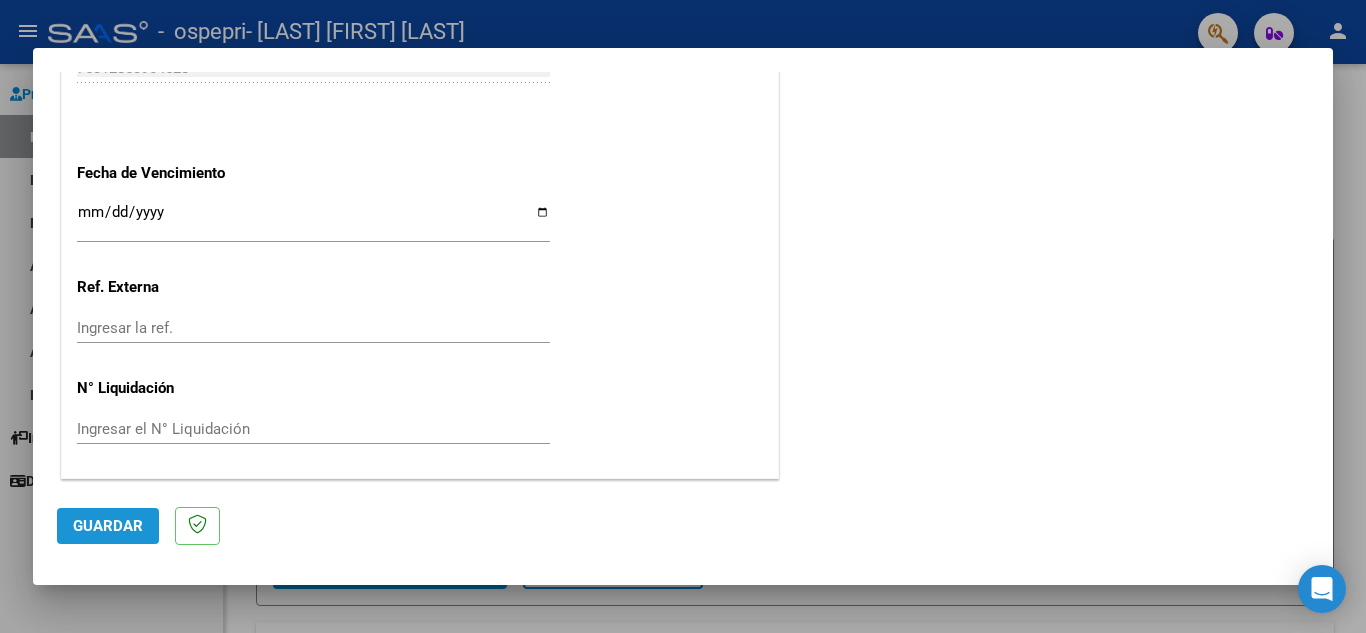 click on "Guardar" 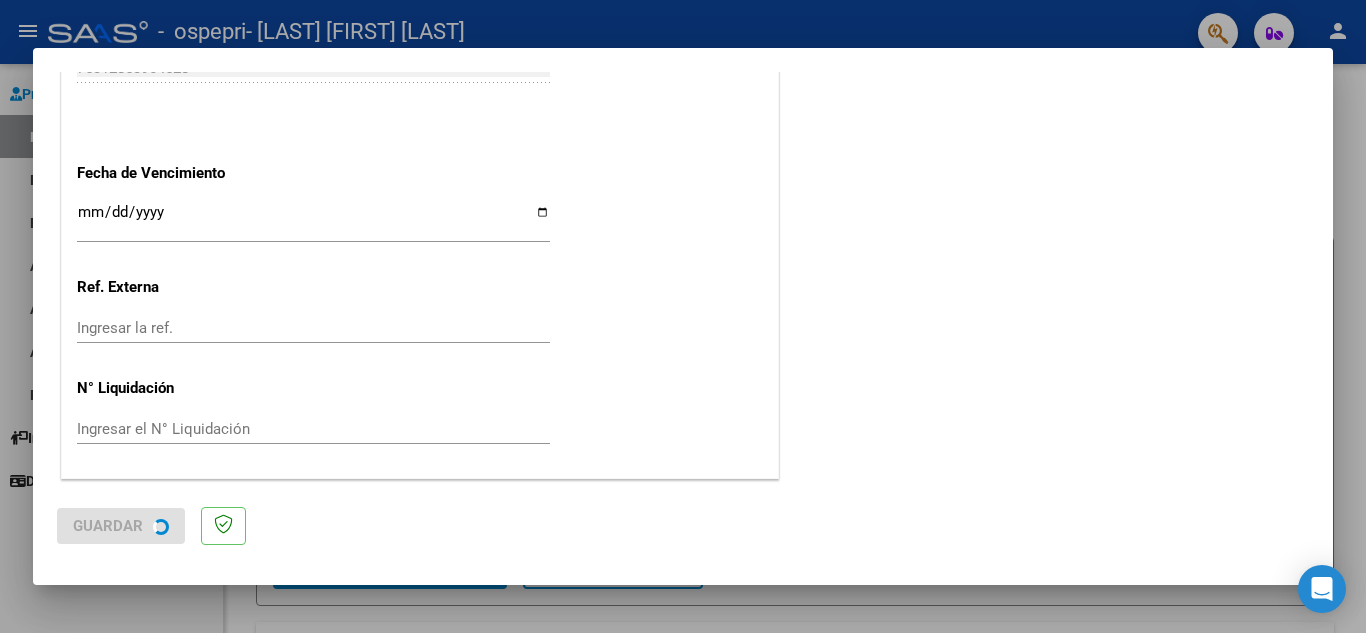 scroll, scrollTop: 0, scrollLeft: 0, axis: both 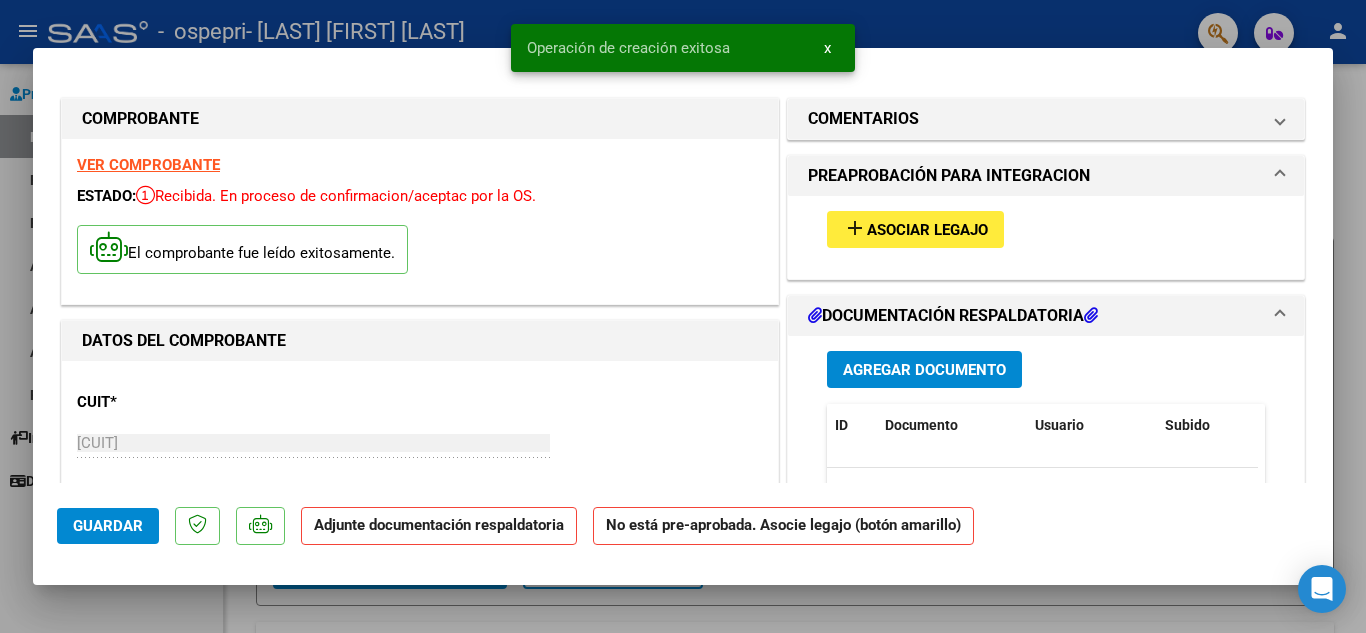 click on "Asociar Legajo" at bounding box center [927, 230] 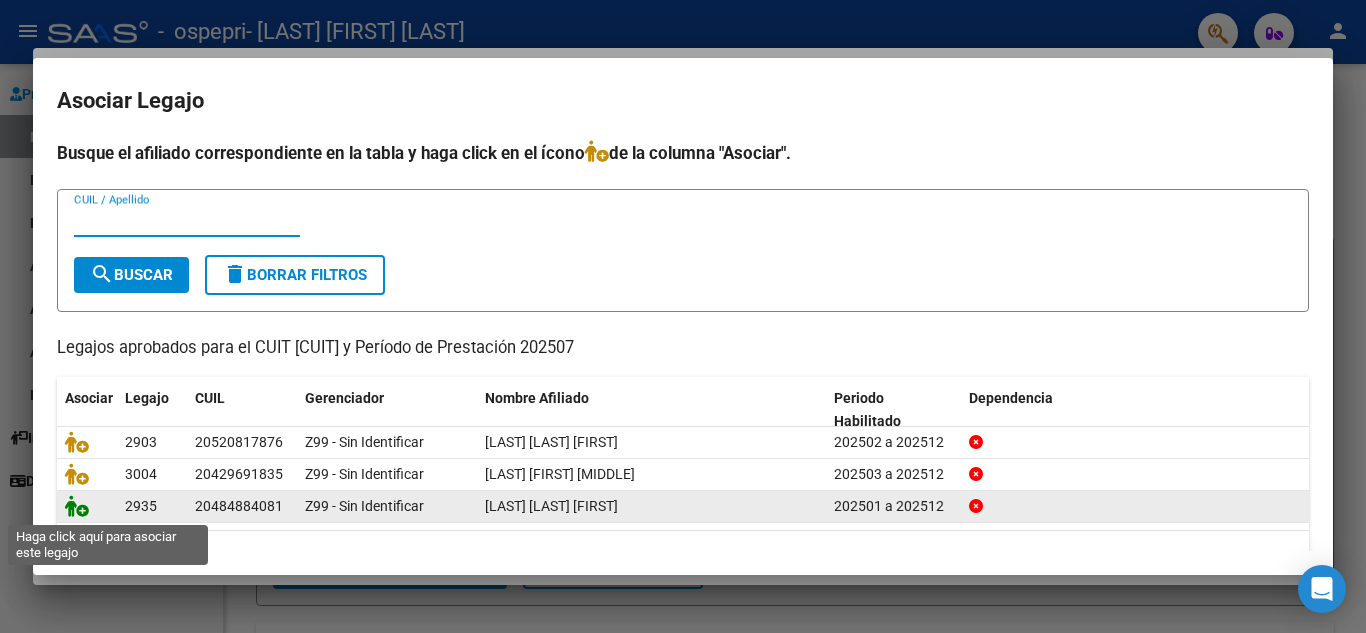 click 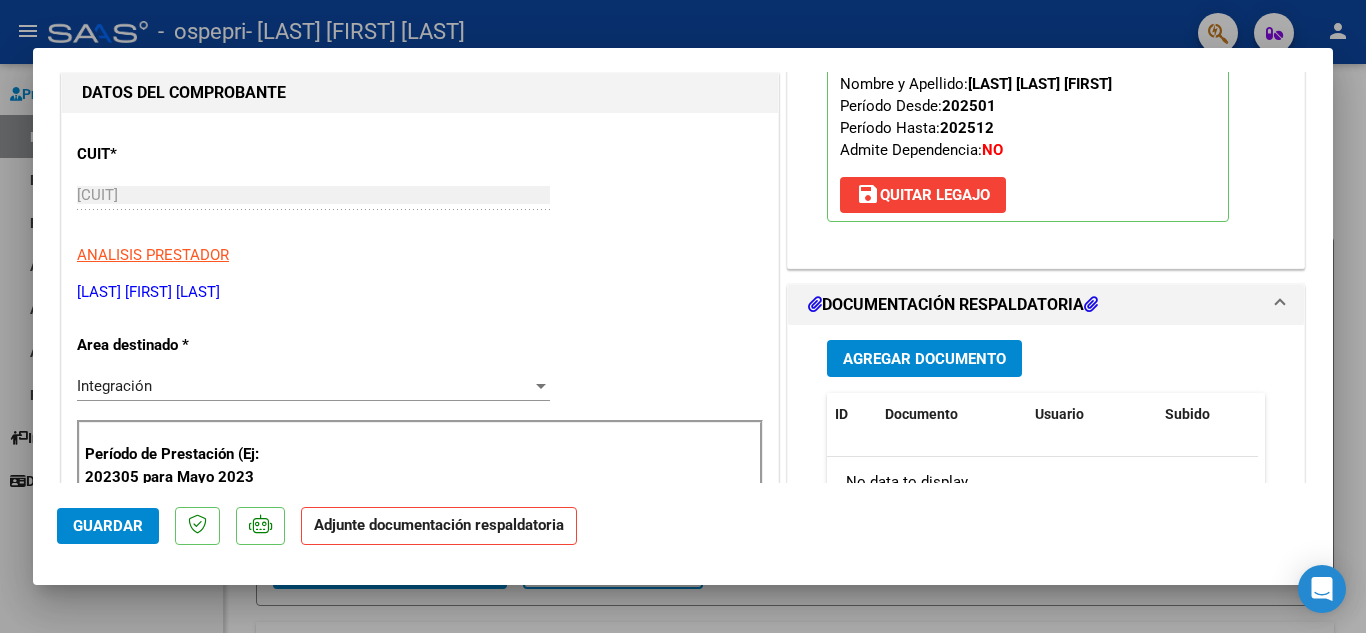 scroll, scrollTop: 253, scrollLeft: 0, axis: vertical 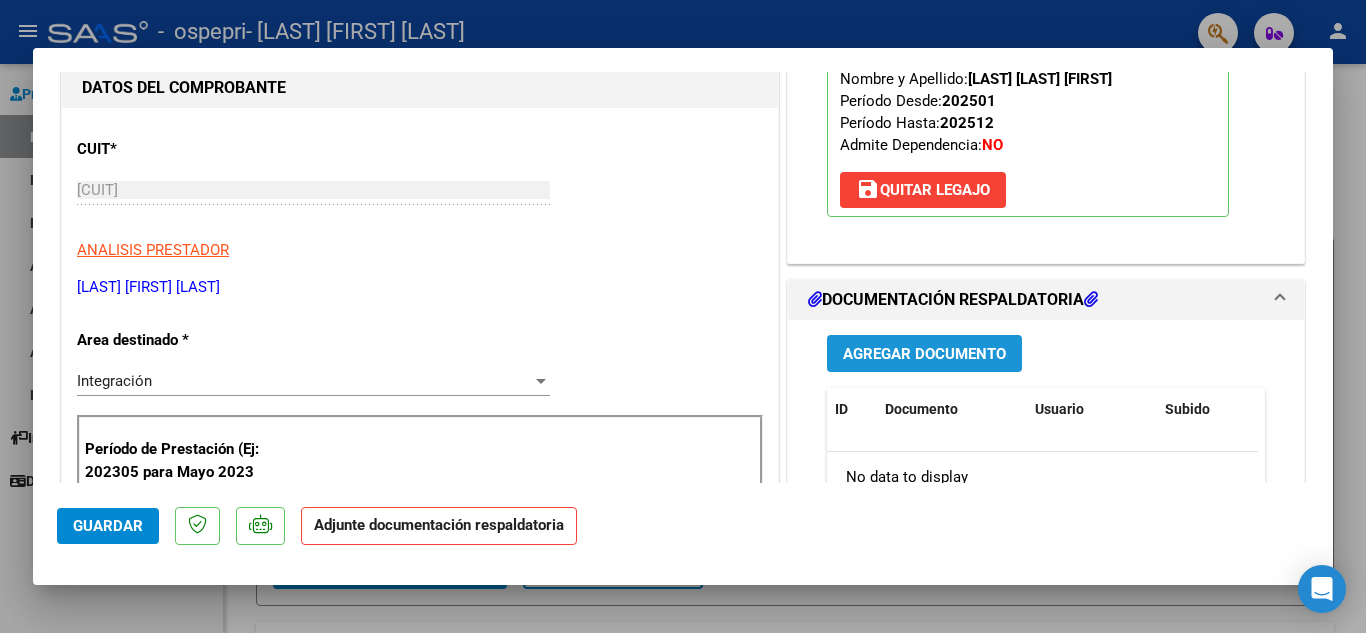 click on "Agregar Documento" at bounding box center (924, 354) 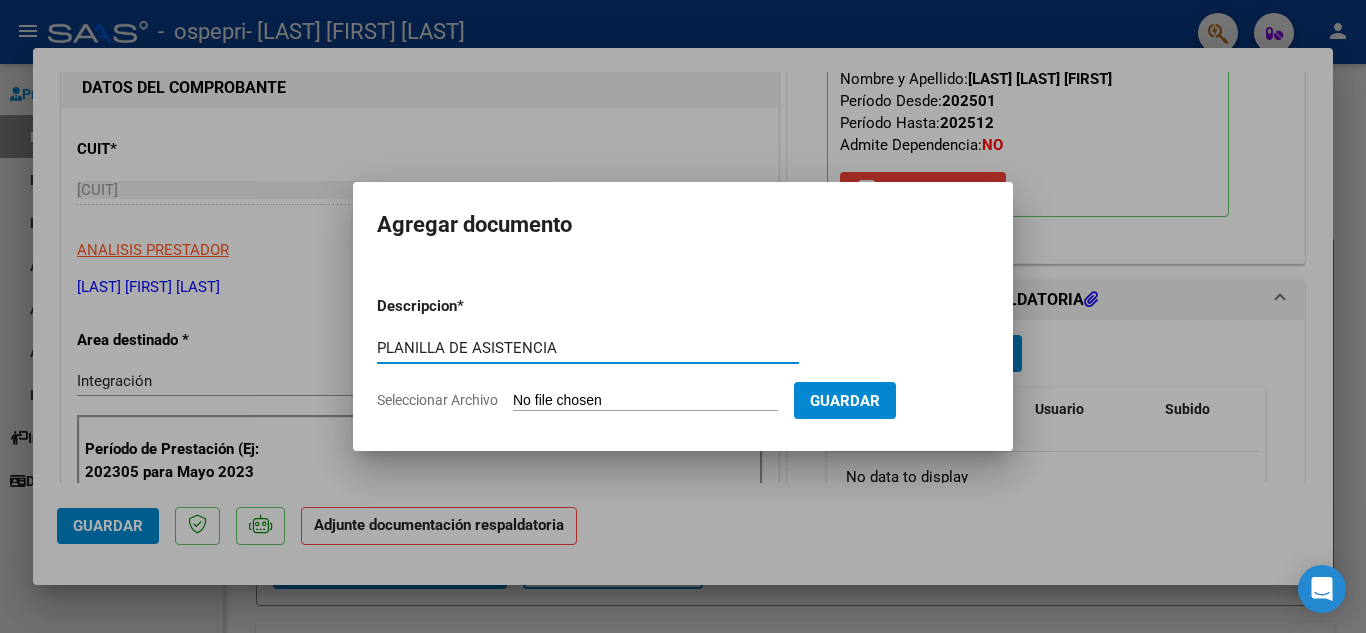type on "PLANILLA DE ASISTENCIA" 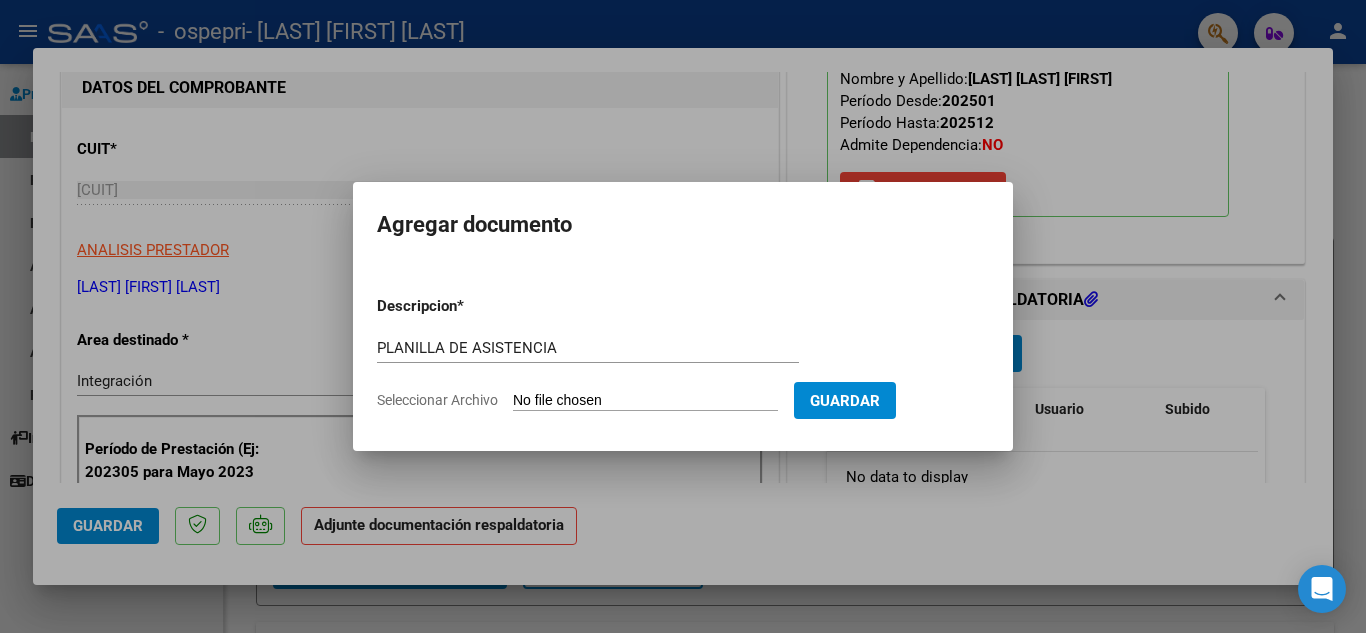 click on "Seleccionar Archivo" 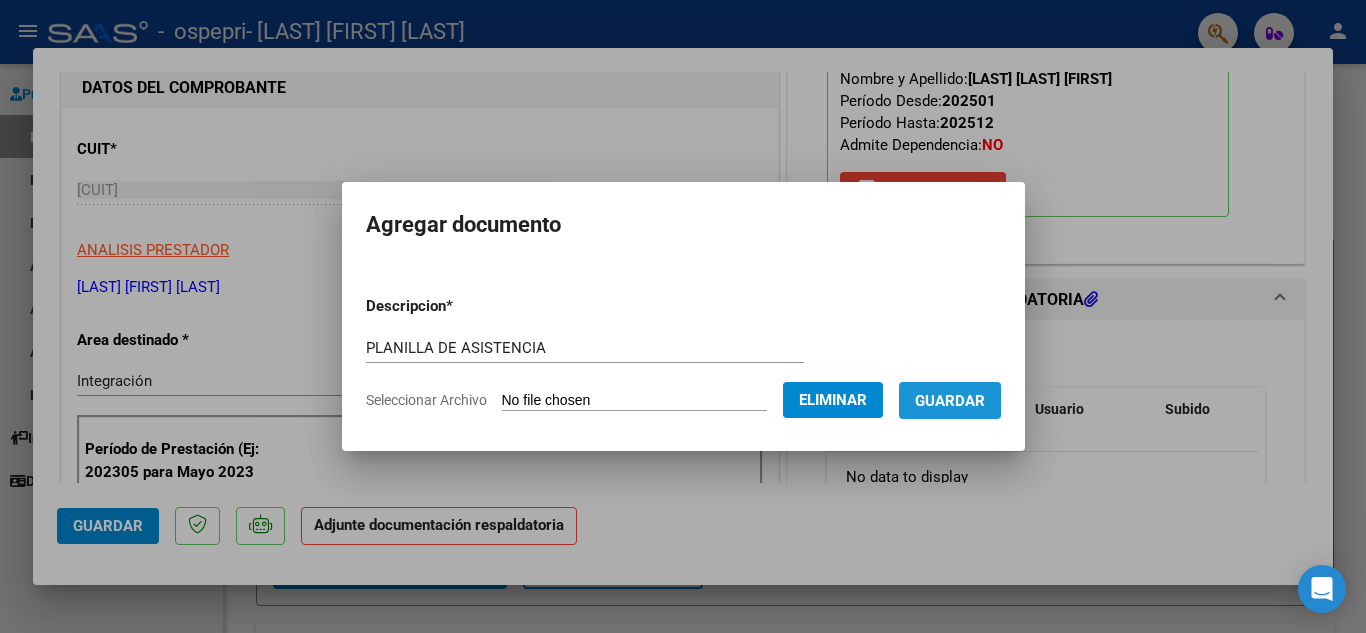 click on "Guardar" at bounding box center (950, 401) 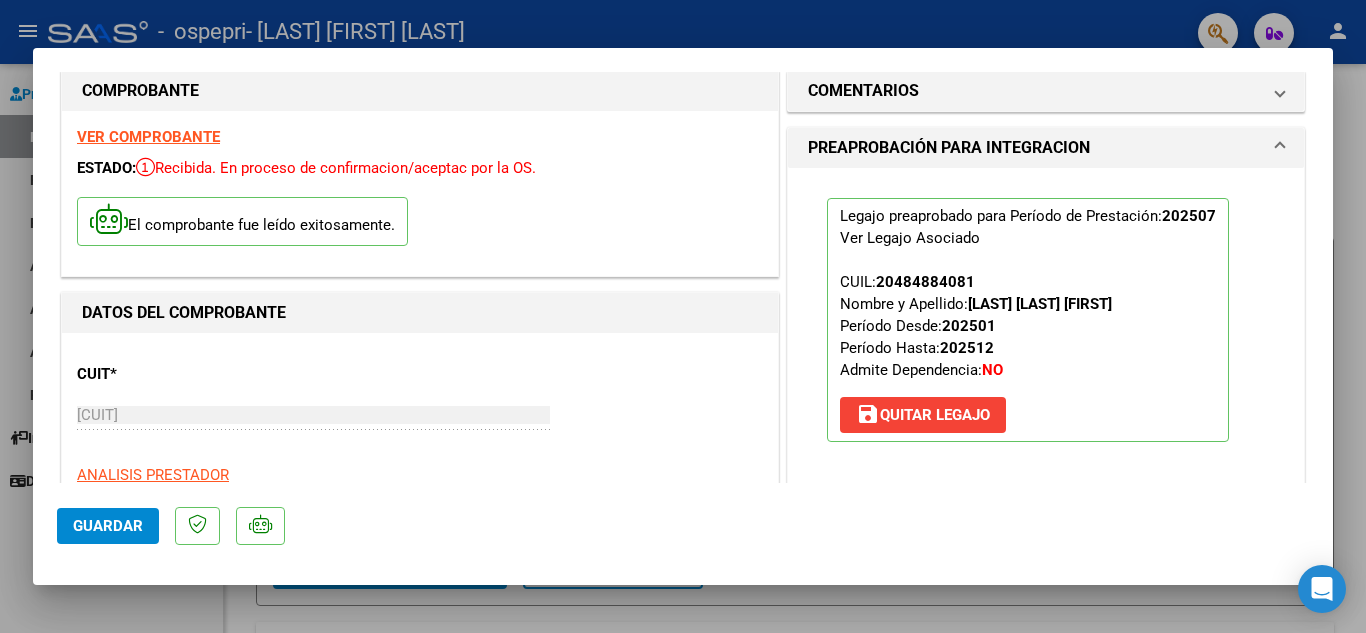 scroll, scrollTop: 0, scrollLeft: 0, axis: both 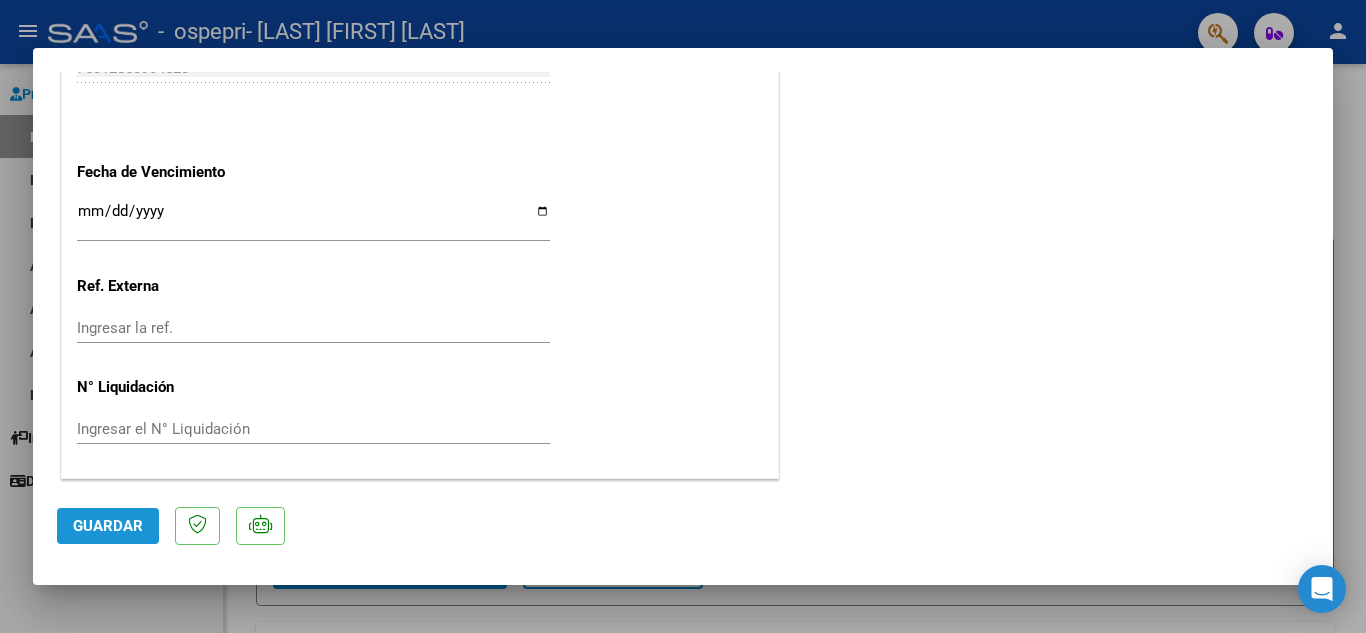 click on "Guardar" 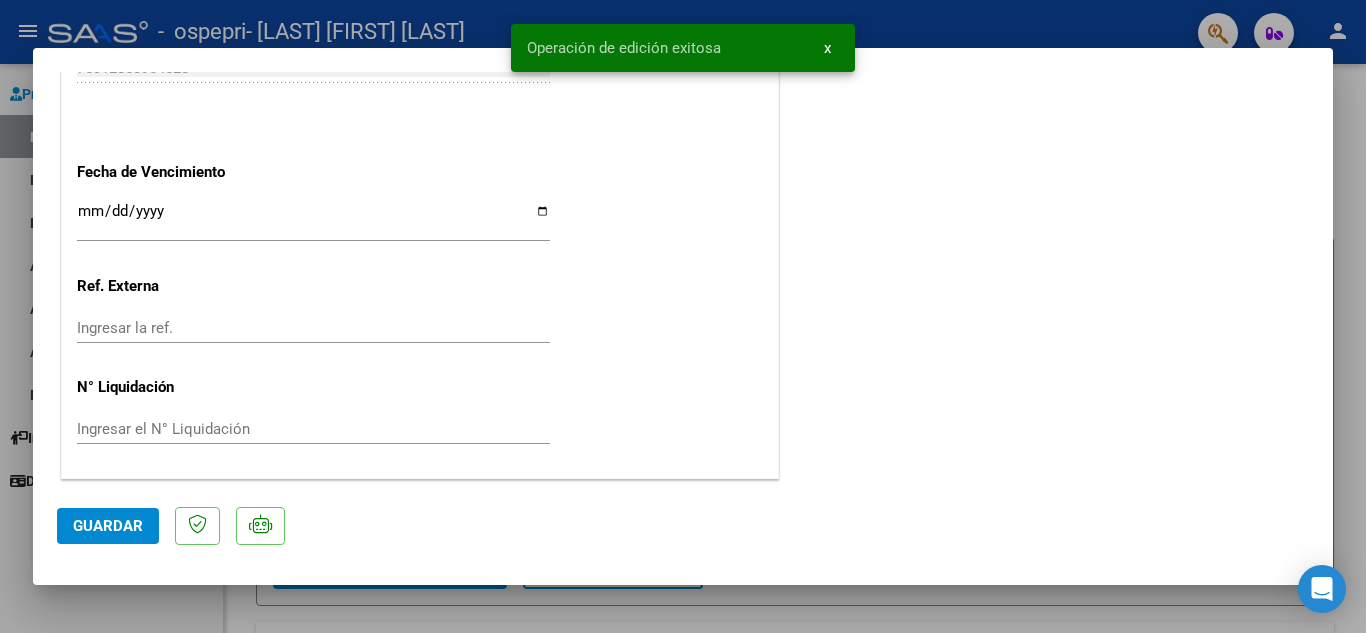 click at bounding box center [683, 316] 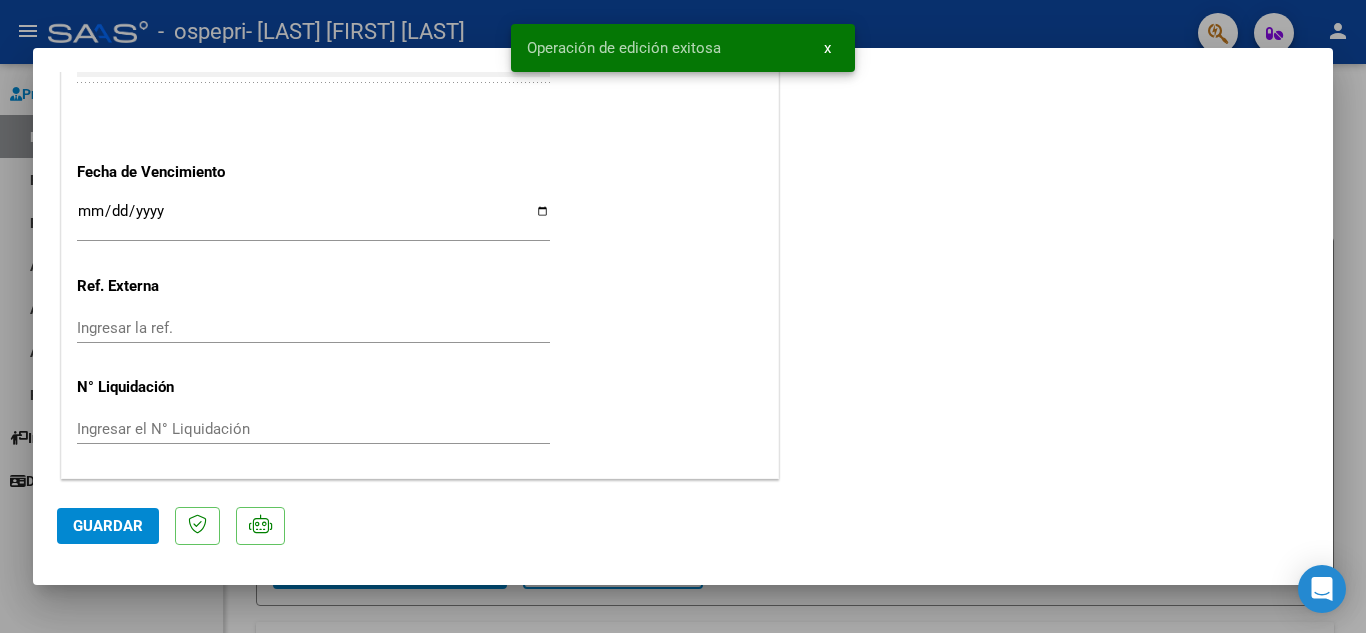 scroll, scrollTop: 1531, scrollLeft: 0, axis: vertical 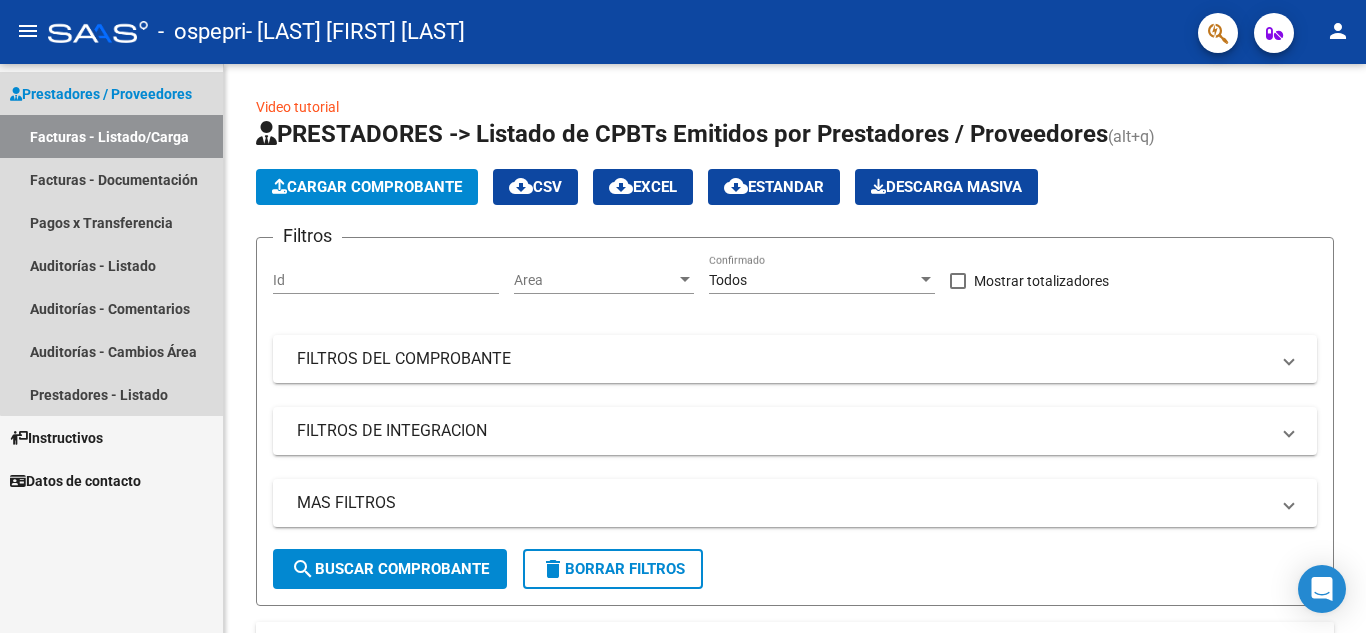 click on "Facturas - Listado/Carga" at bounding box center (111, 136) 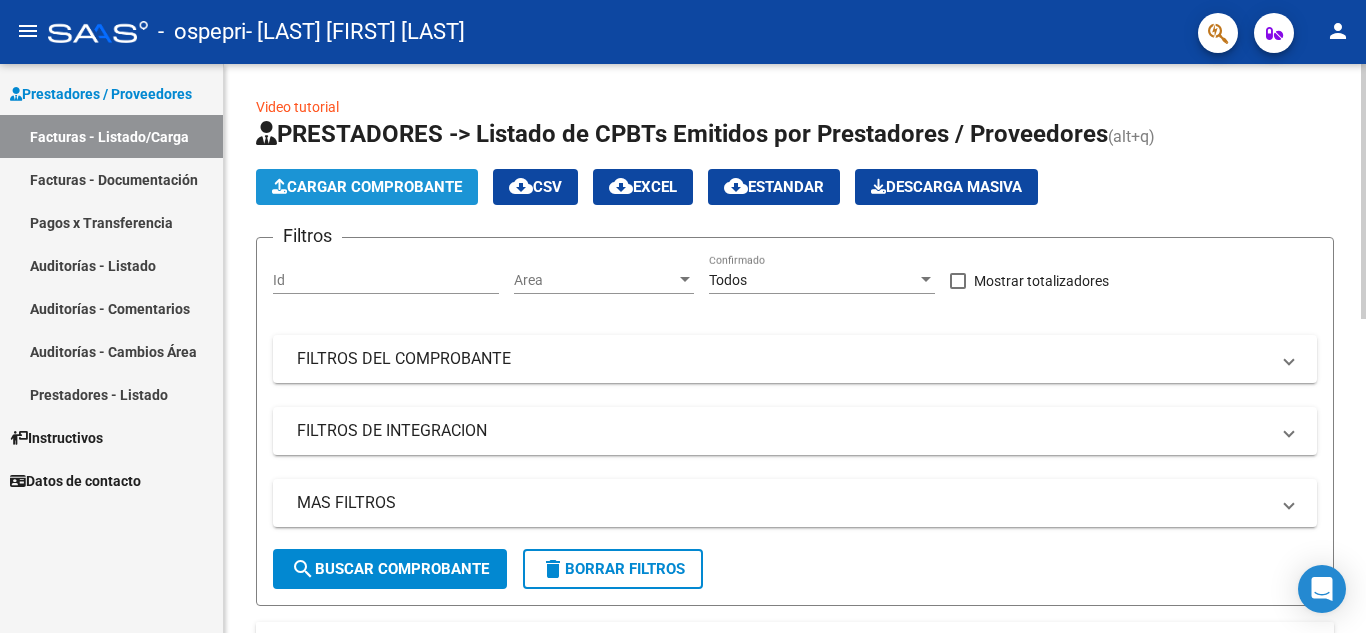 click on "Cargar Comprobante" 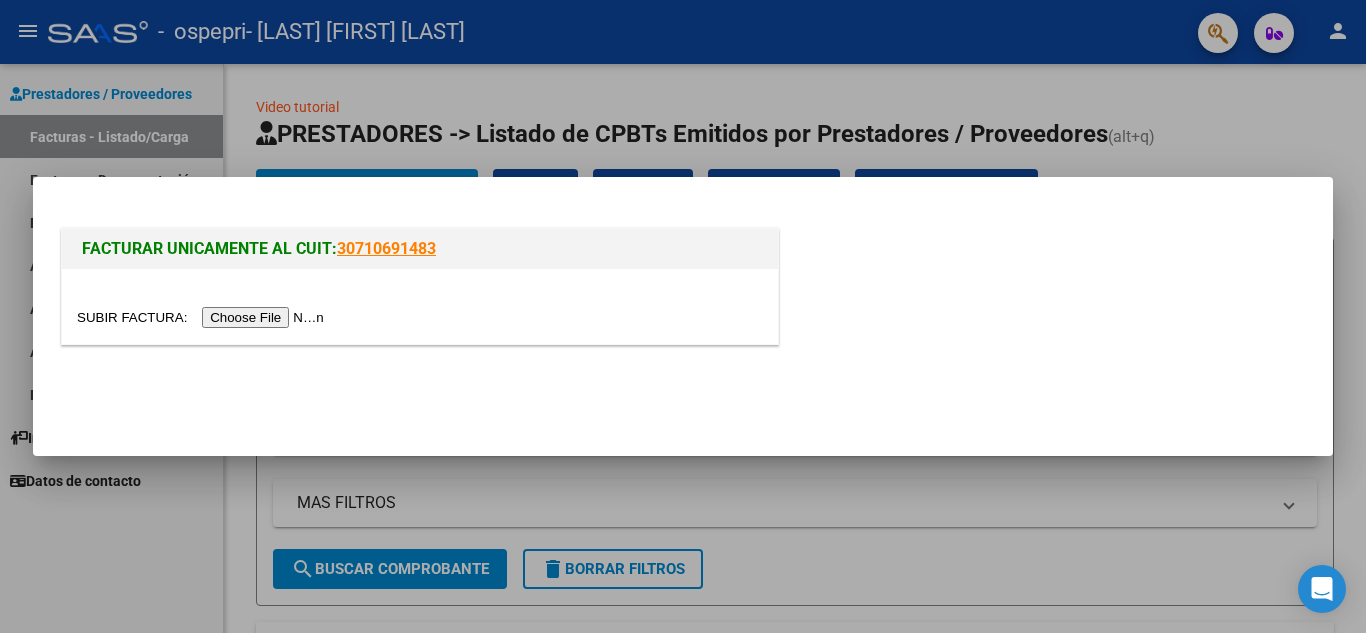 click at bounding box center (203, 317) 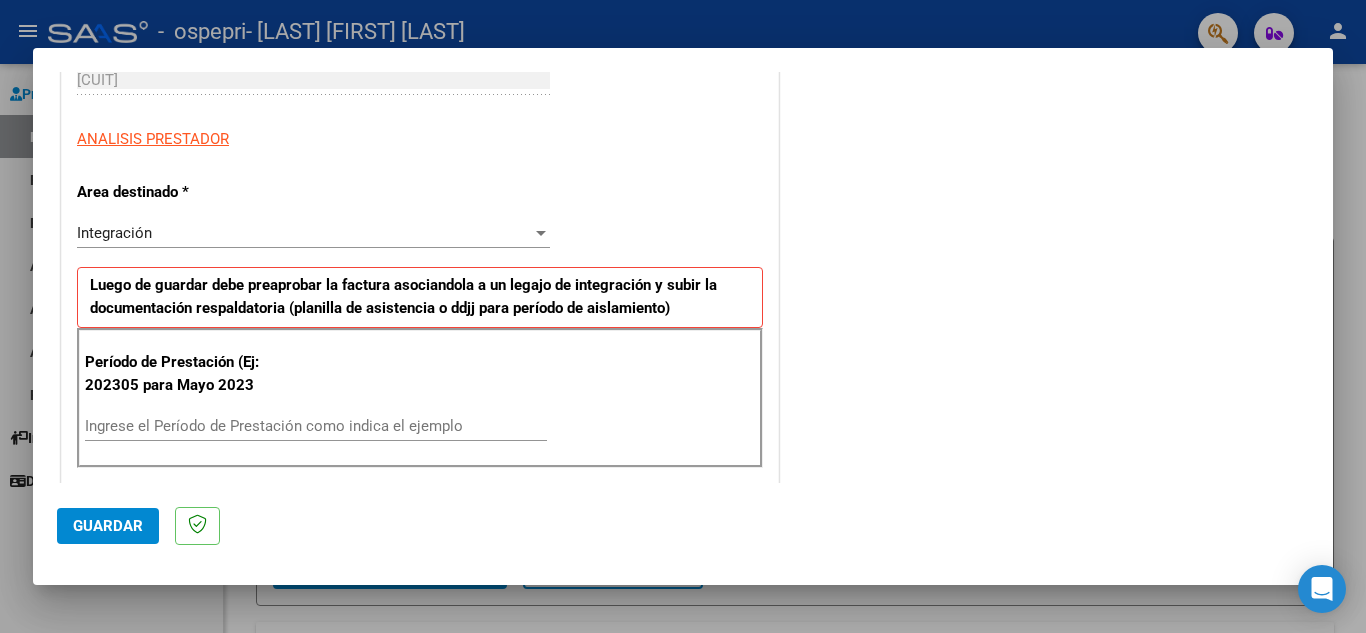 scroll, scrollTop: 335, scrollLeft: 0, axis: vertical 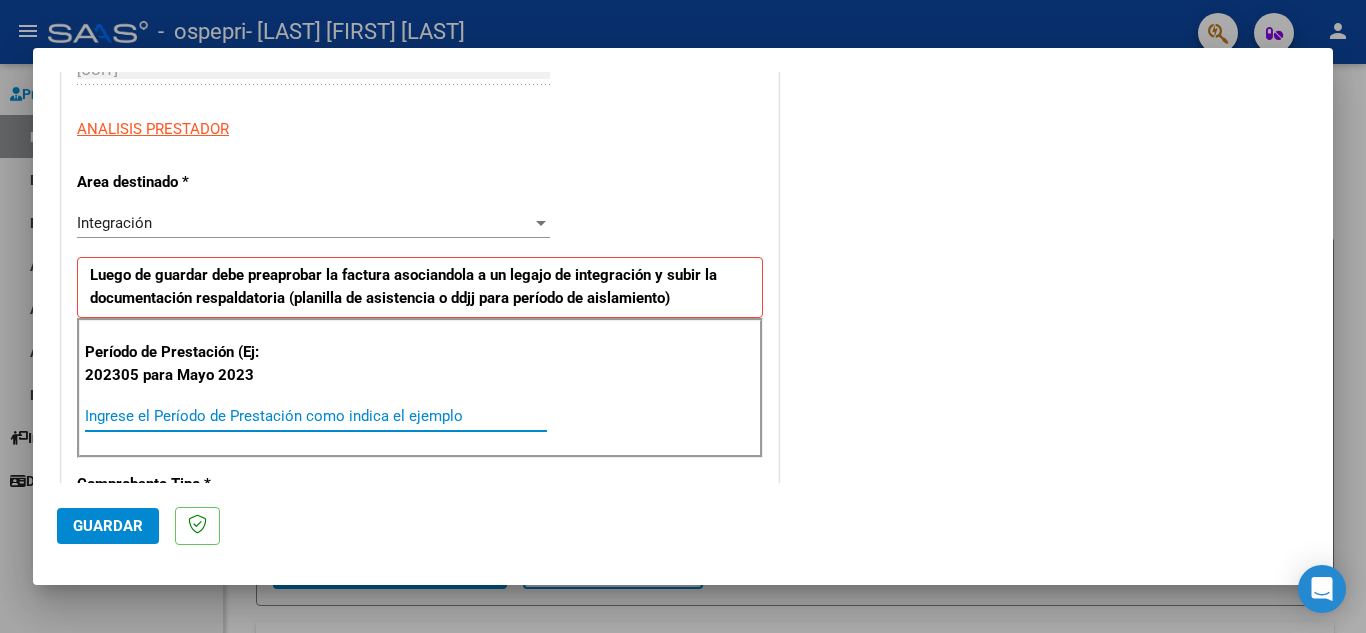 click on "Ingrese el Período de Prestación como indica el ejemplo" at bounding box center [316, 416] 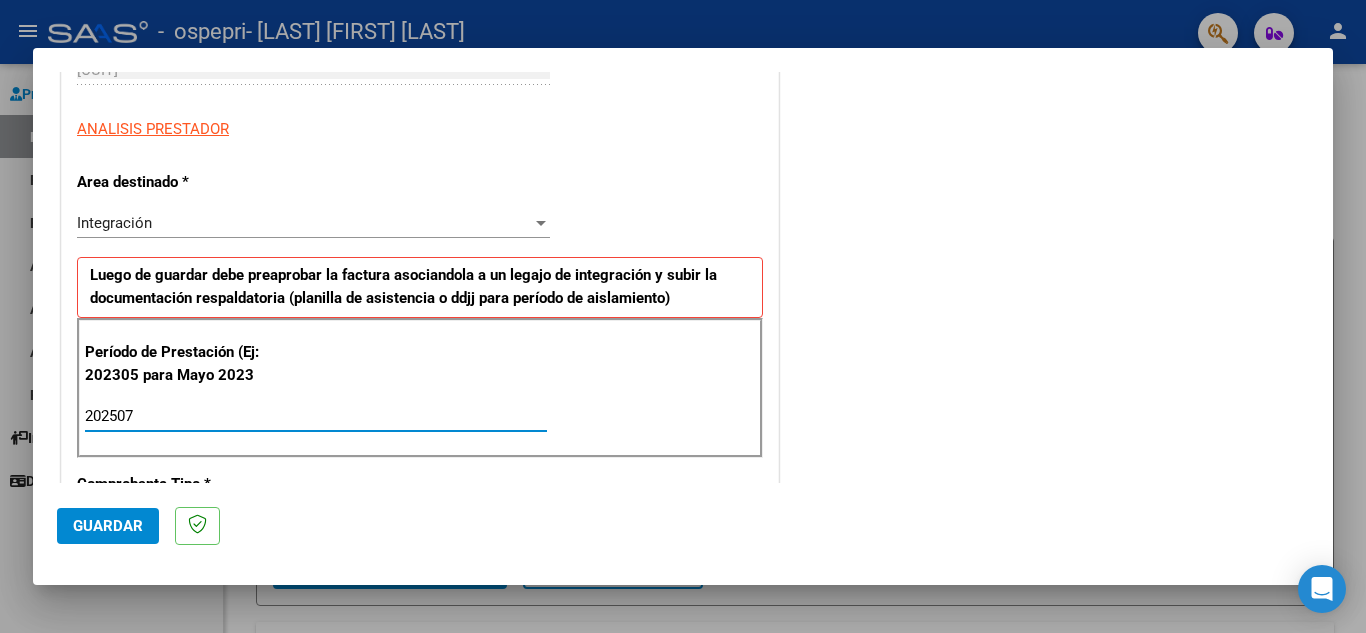type on "202507" 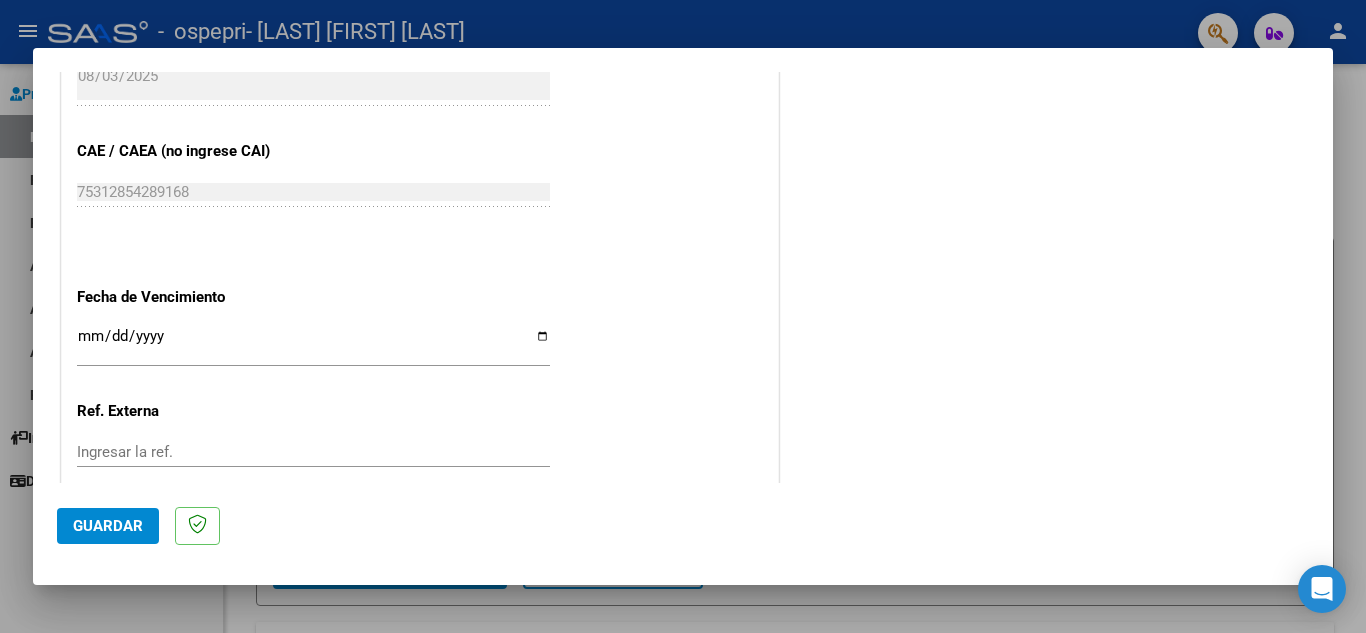 scroll, scrollTop: 1192, scrollLeft: 0, axis: vertical 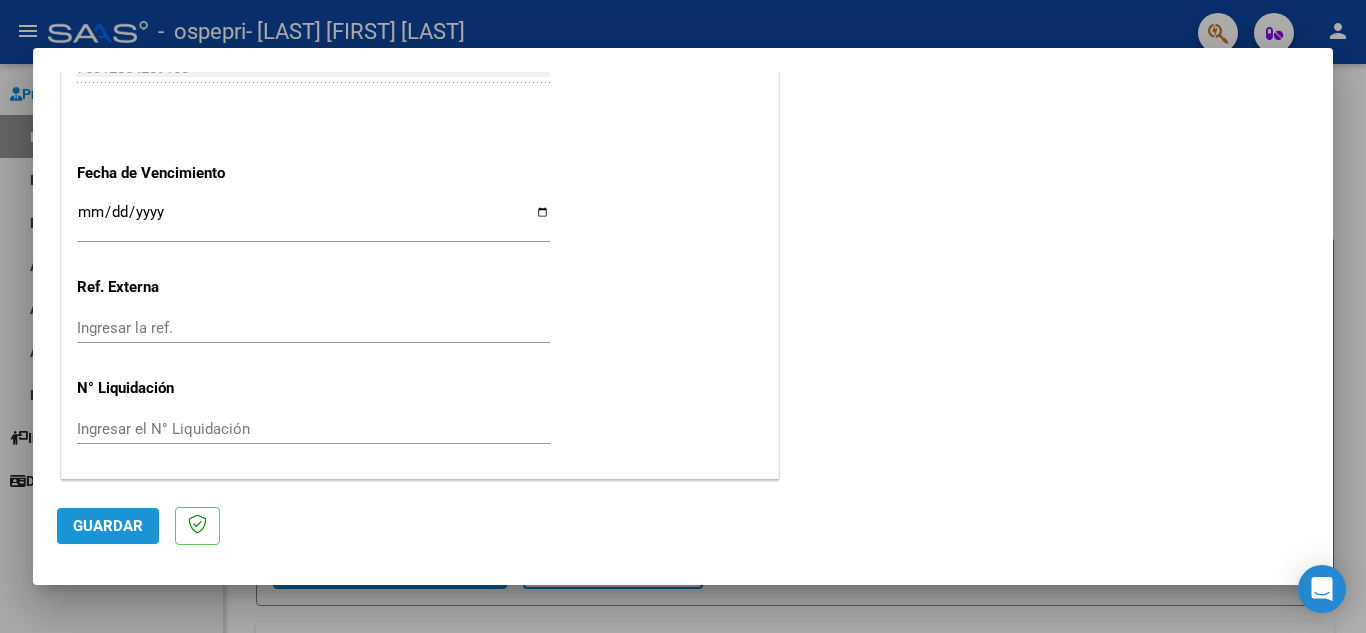 click on "Guardar" 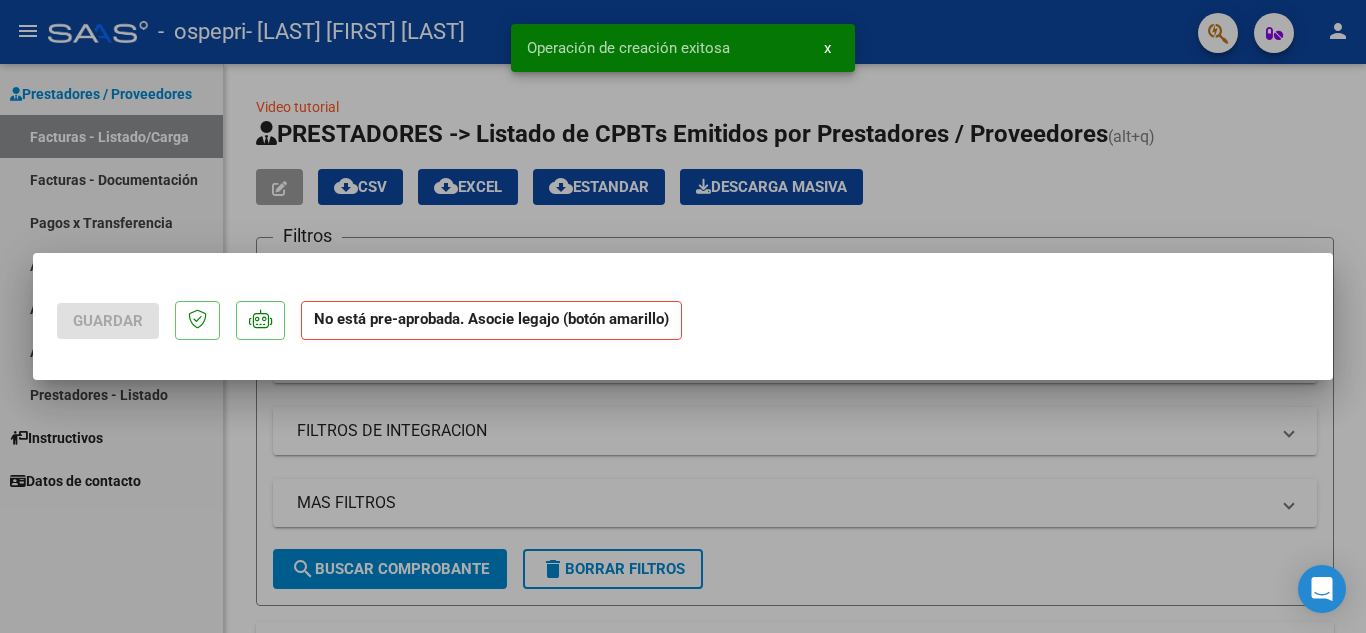 scroll, scrollTop: 0, scrollLeft: 0, axis: both 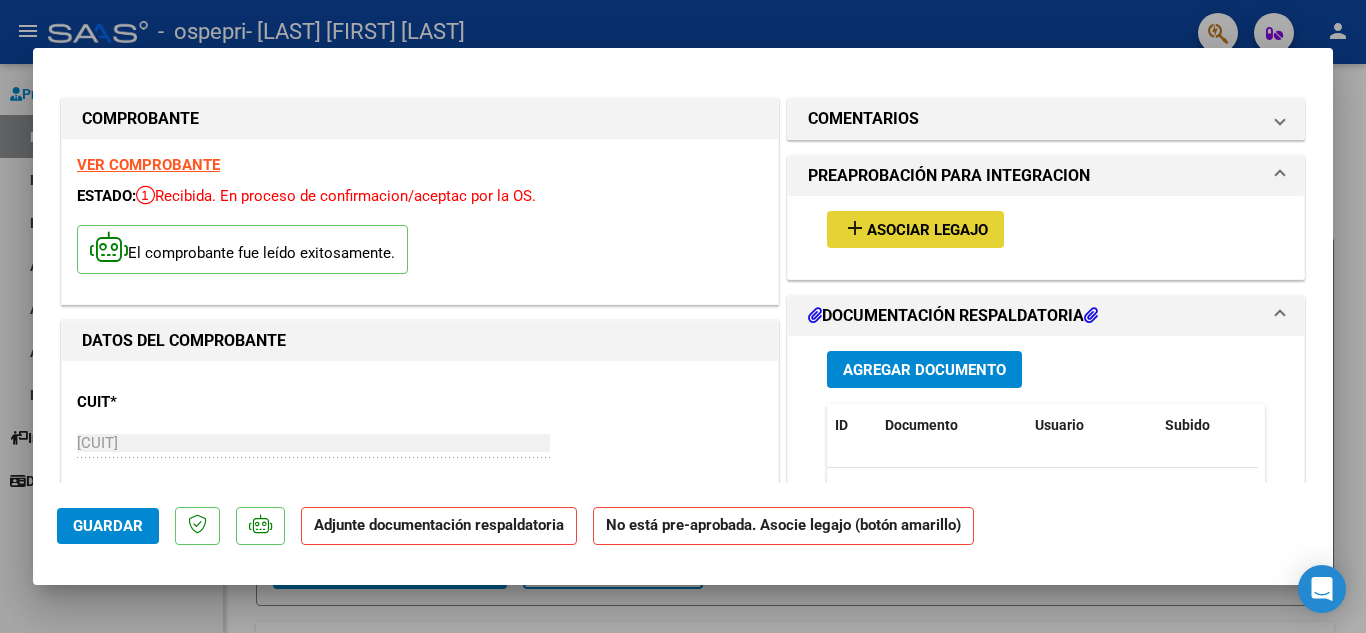 click on "Asociar Legajo" at bounding box center (927, 230) 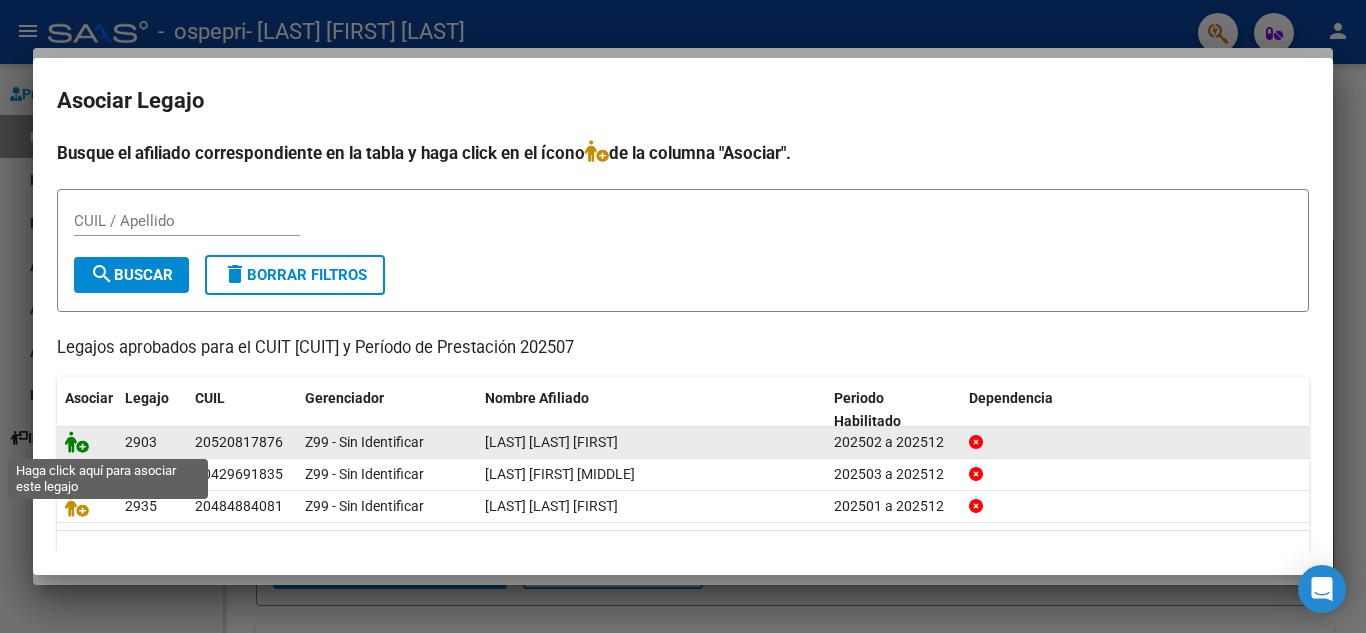 click 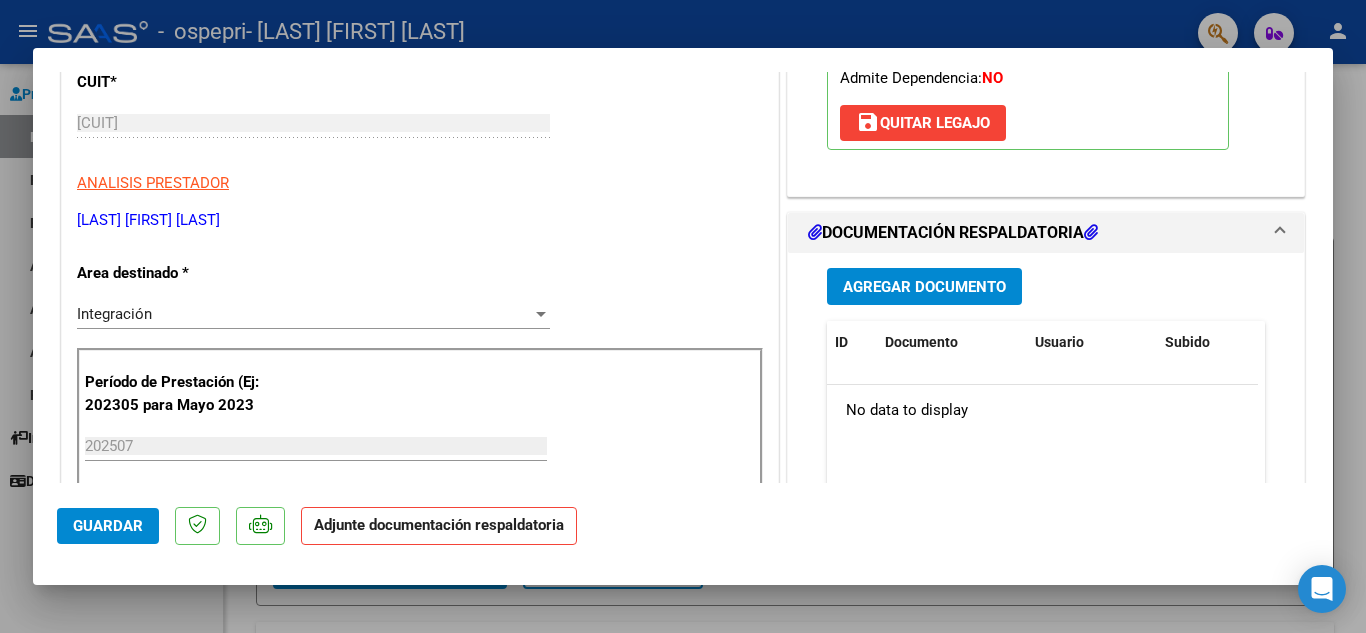 scroll, scrollTop: 344, scrollLeft: 0, axis: vertical 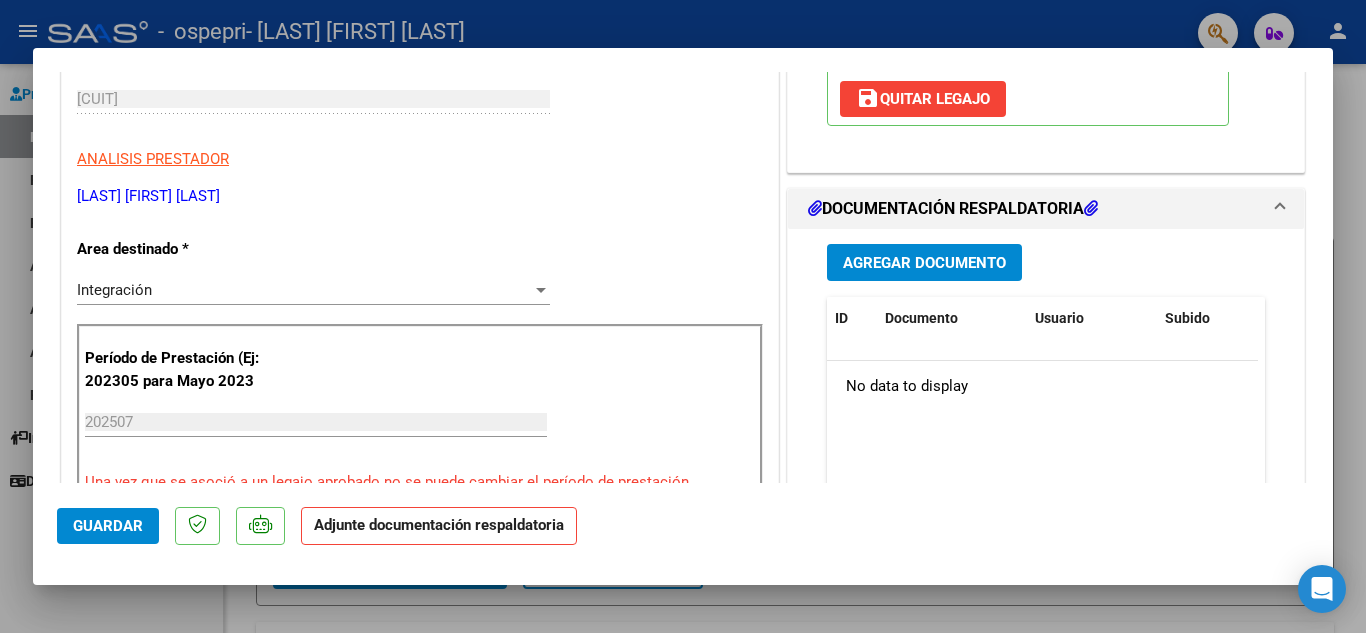 click on "Agregar Documento" at bounding box center (924, 263) 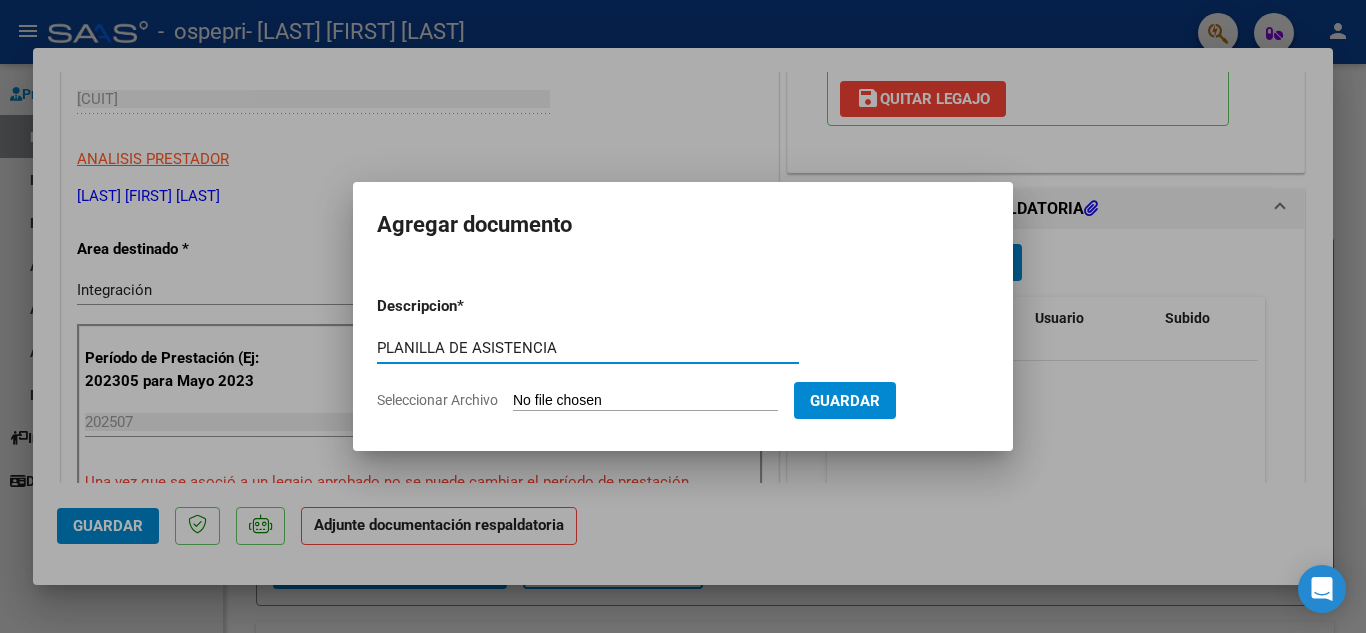 type on "PLANILLA DE ASISTENCIA" 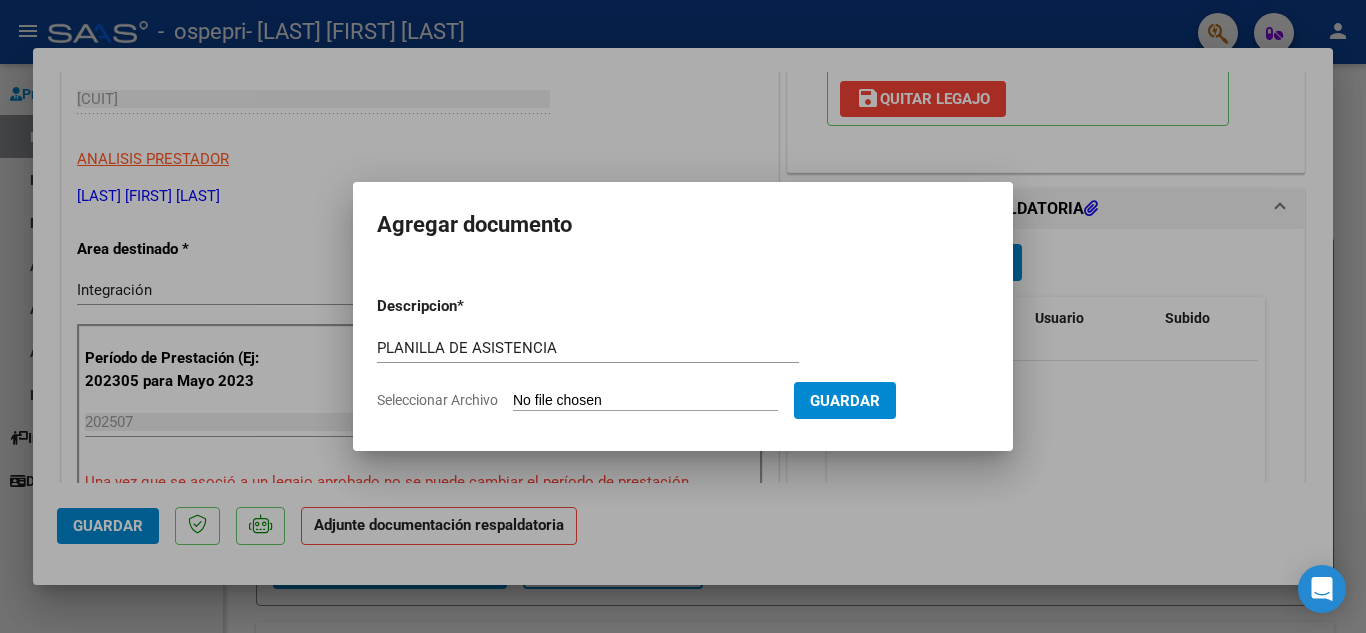 click on "Seleccionar Archivo" 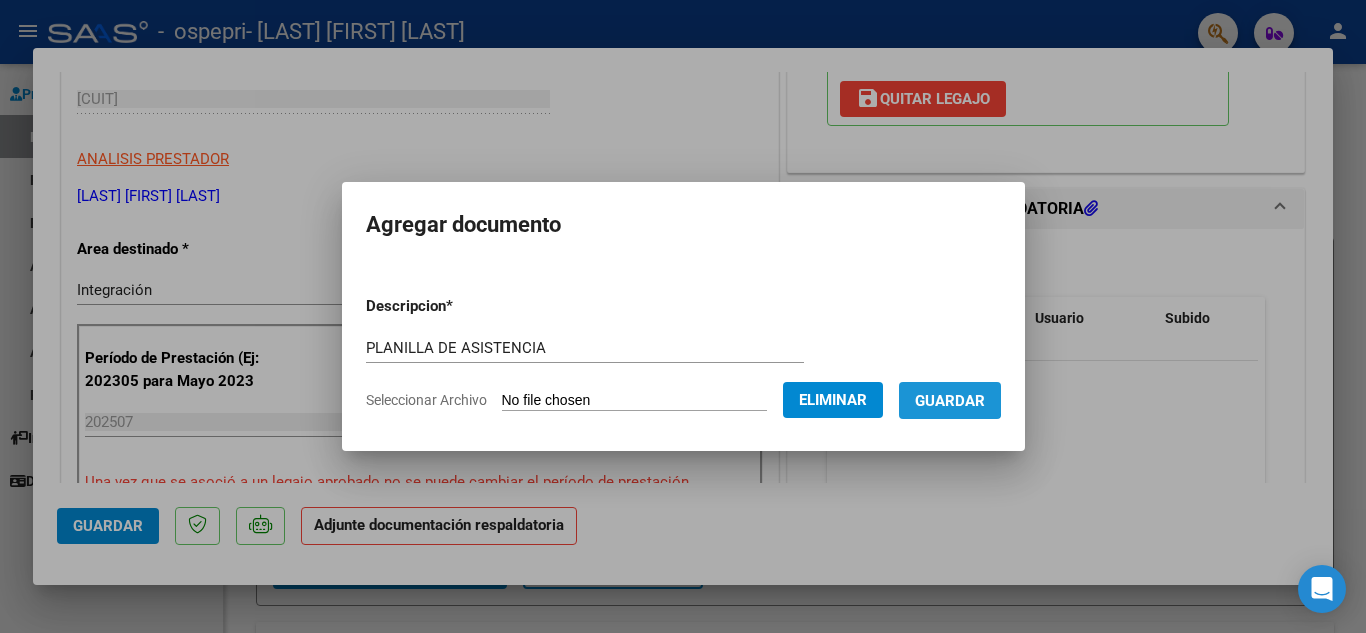 click on "Guardar" at bounding box center [950, 401] 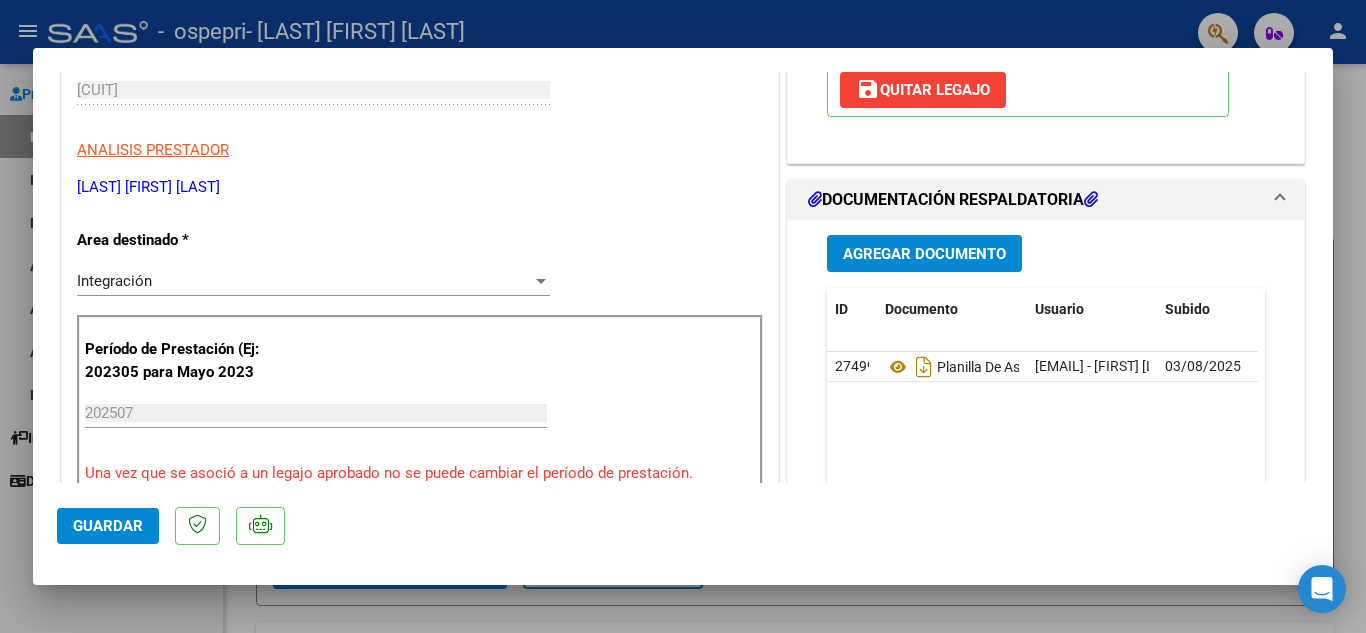 scroll, scrollTop: 343, scrollLeft: 0, axis: vertical 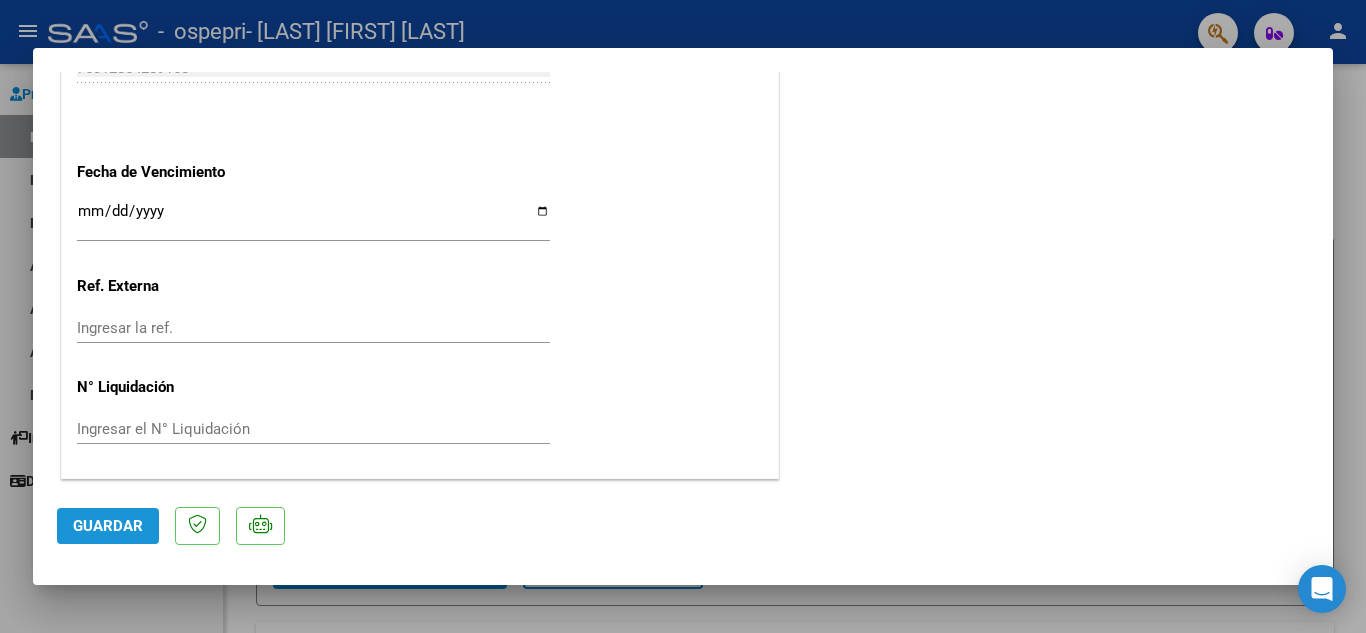click on "Guardar" 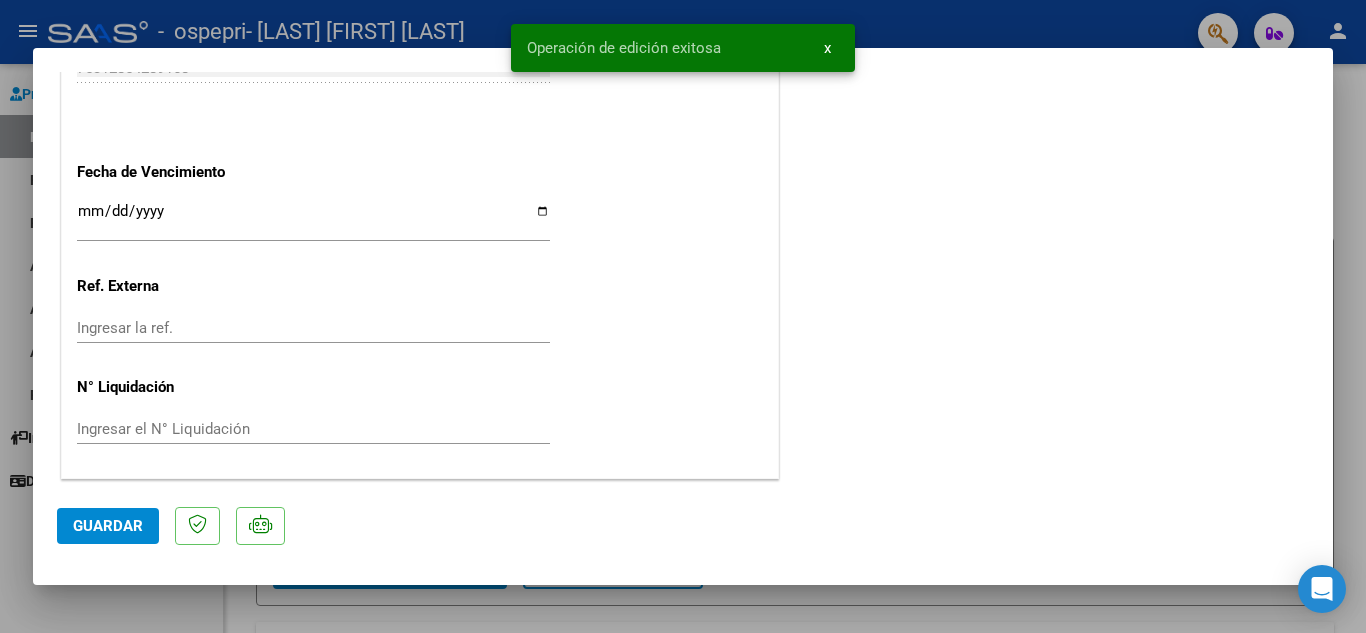 click at bounding box center (683, 316) 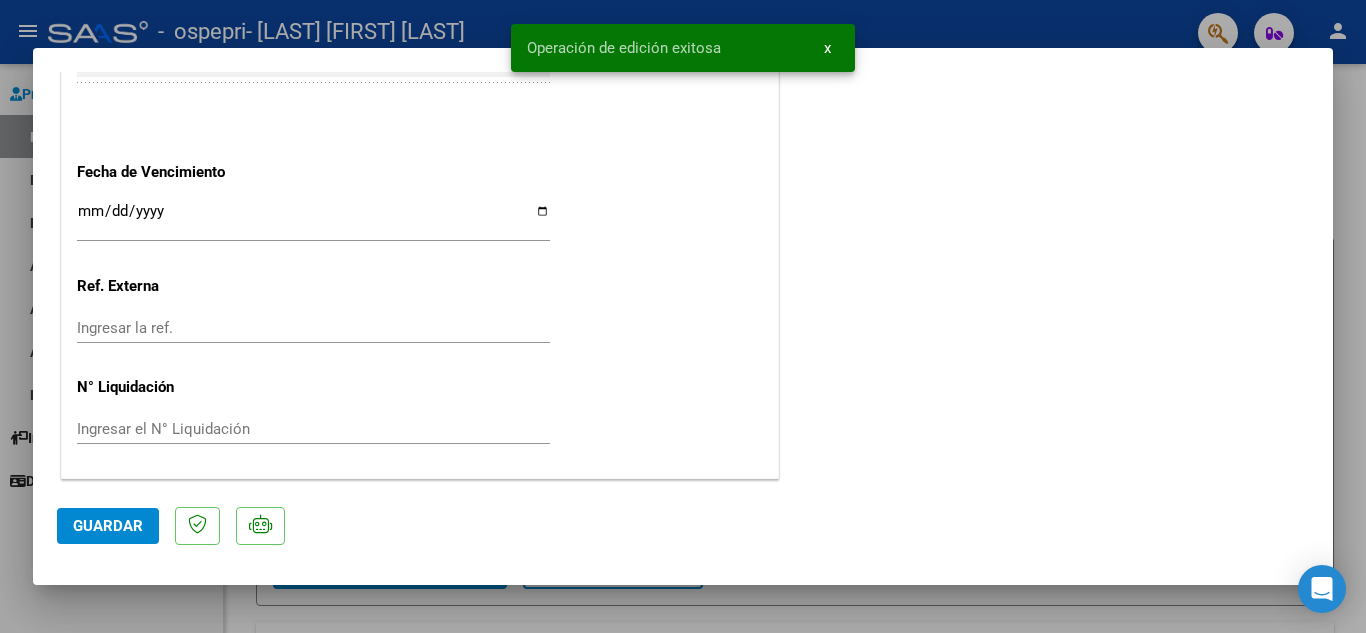 scroll, scrollTop: 1531, scrollLeft: 0, axis: vertical 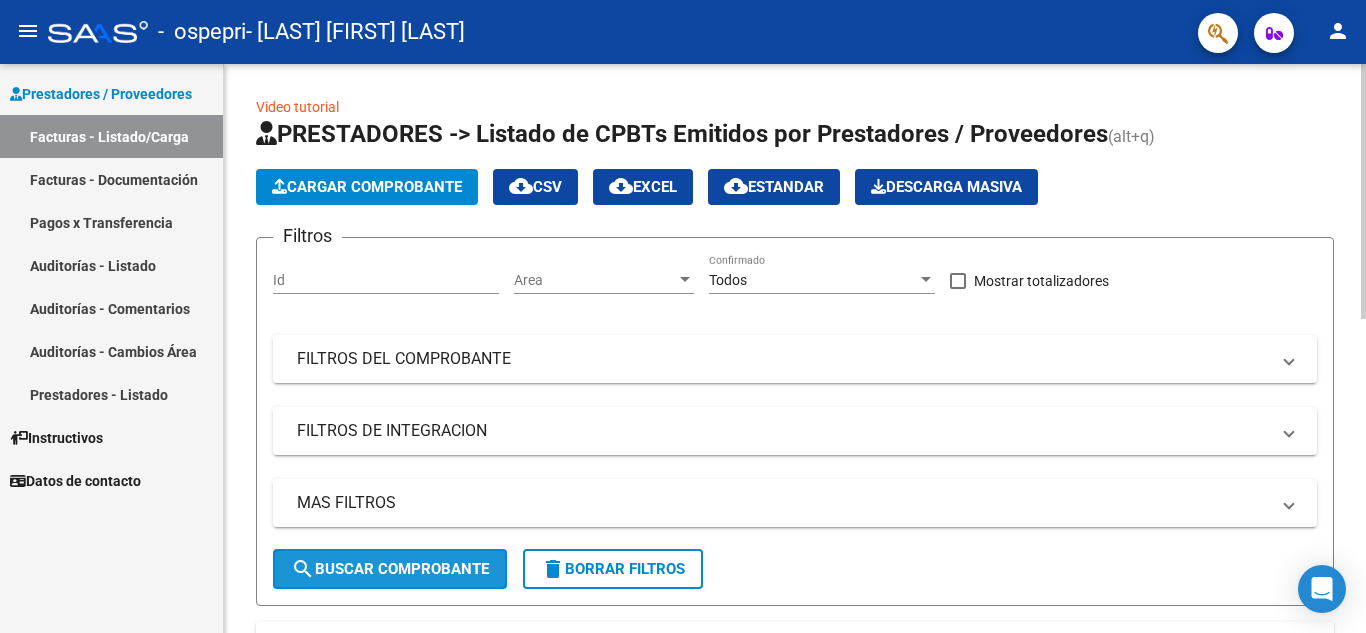click on "search  Buscar Comprobante" 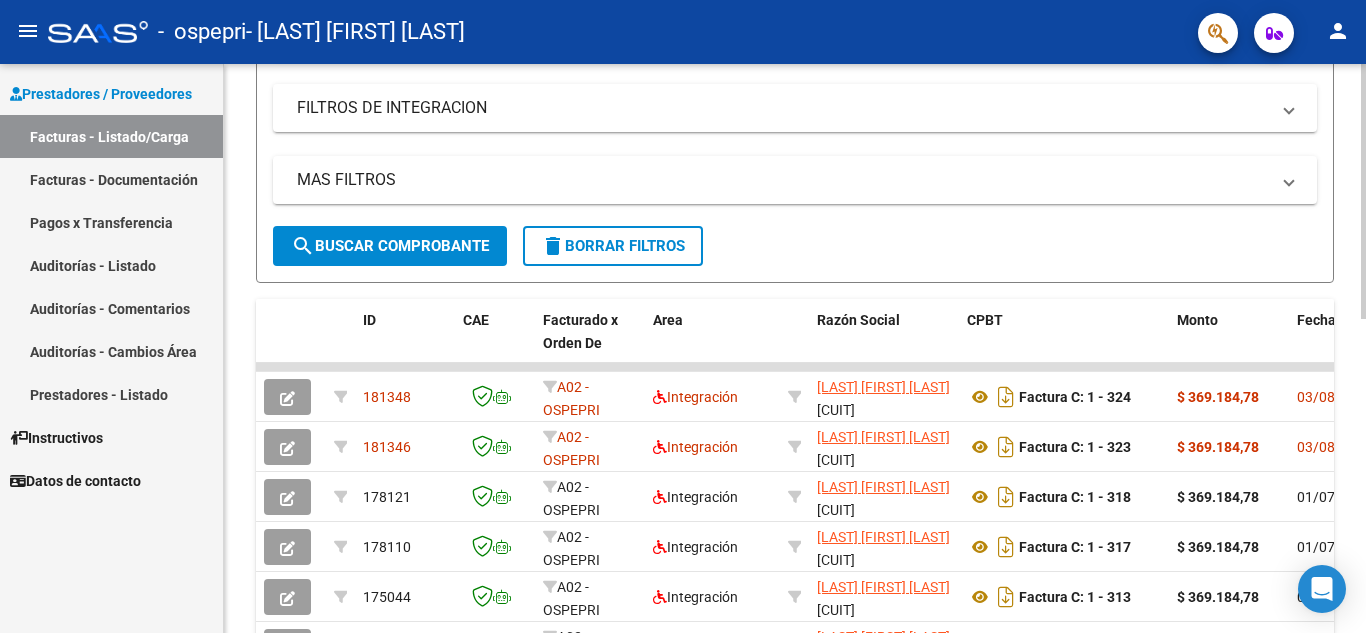 scroll, scrollTop: 341, scrollLeft: 0, axis: vertical 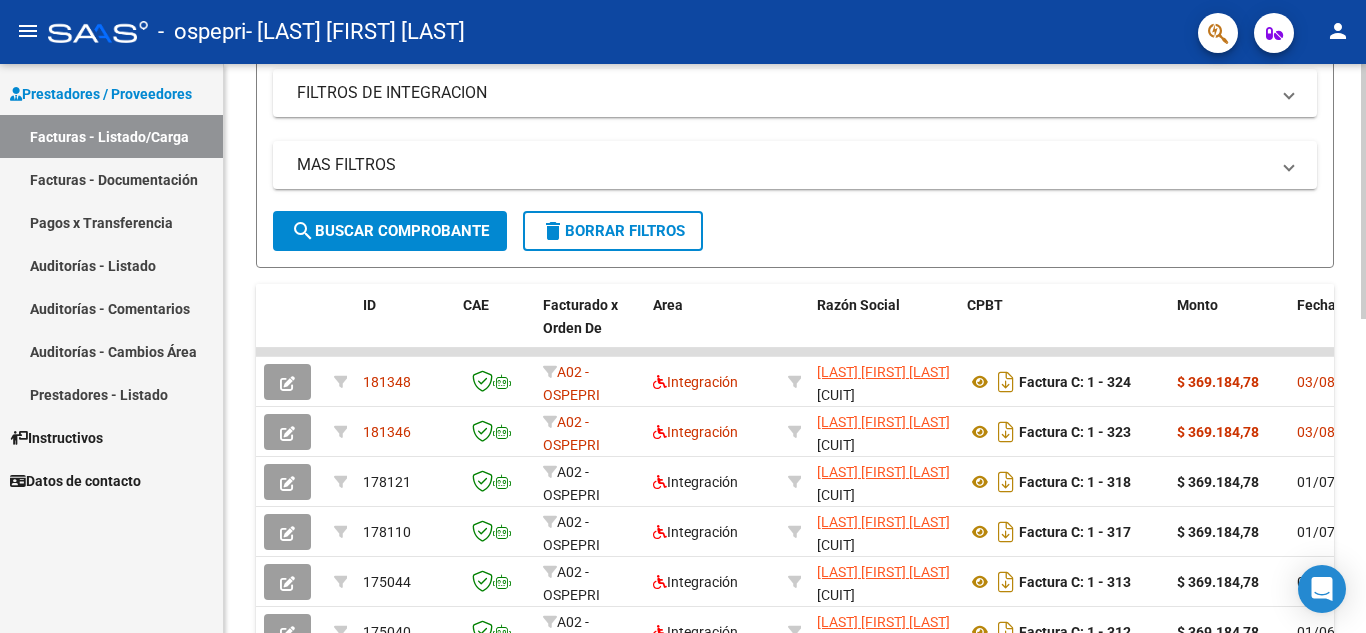 click 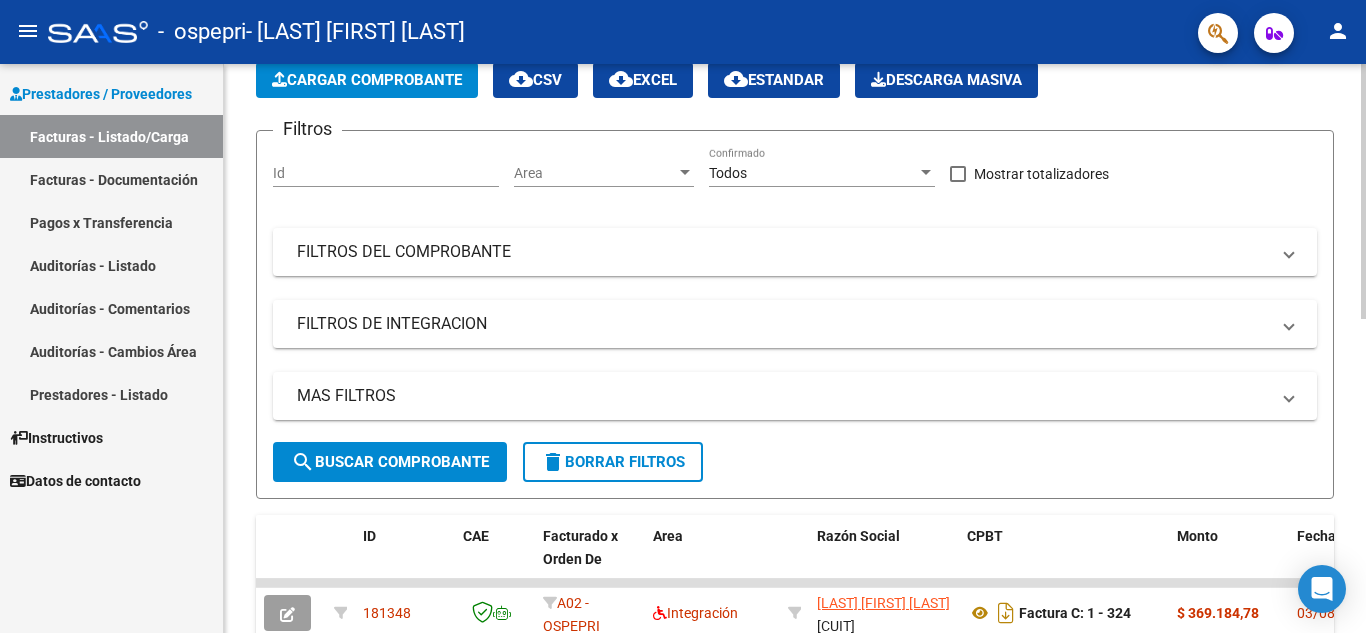 scroll, scrollTop: 0, scrollLeft: 0, axis: both 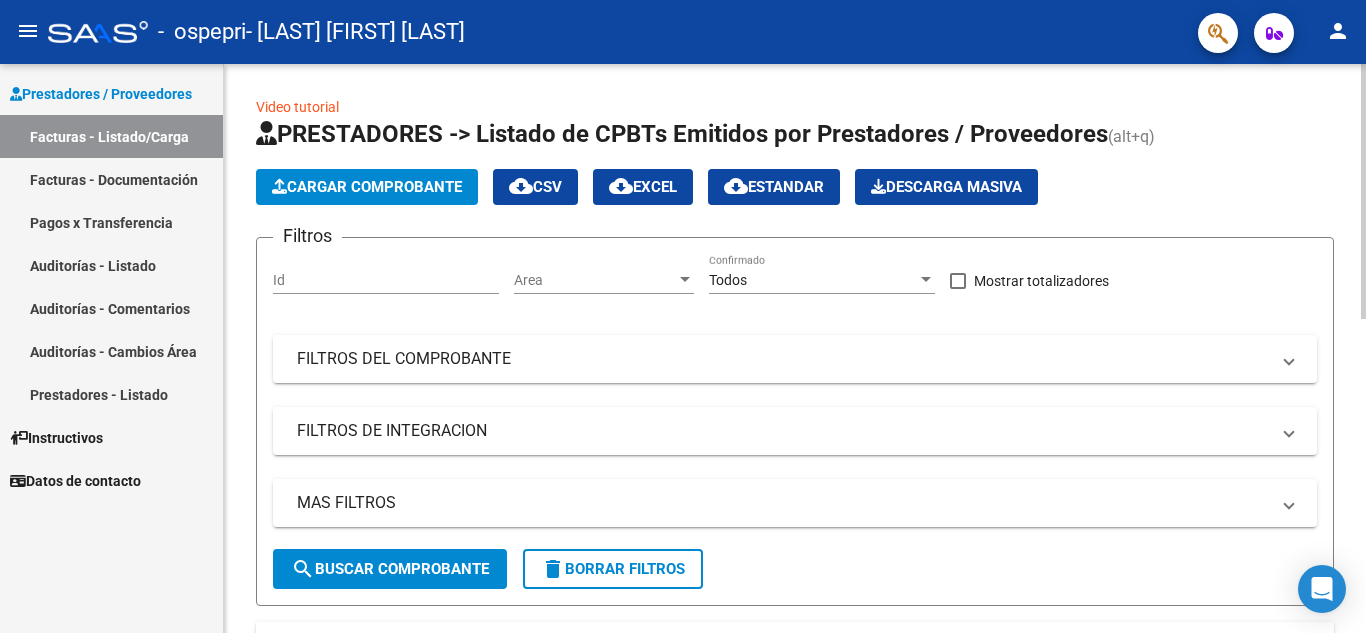 click on "Video tutorial   PRESTADORES -> Listado de CPBTs Emitidos por Prestadores / Proveedores (alt+q)   Cargar Comprobante
cloud_download  CSV  cloud_download  EXCEL  cloud_download  Estandar   Descarga Masiva
Filtros Id Area Area Todos Confirmado   Mostrar totalizadores   FILTROS DEL COMPROBANTE  Comprobante Tipo Comprobante Tipo Start date – End date Fec. Comprobante Desde / Hasta Días Emisión Desde(cant. días) Días Emisión Hasta(cant. días) CUIT / Razón Social Pto. Venta Nro. Comprobante Código SSS CAE Válido CAE Válido Todos Cargado Módulo Hosp. Todos Tiene facturacion Apócrifa Hospital Refes  FILTROS DE INTEGRACION  Período De Prestación Campos del Archivo de Rendición Devuelto x SSS (dr_envio) Todos Rendido x SSS (dr_envio) Tipo de Registro Tipo de Registro Período Presentación Período Presentación Campos del Legajo Asociado (preaprobación) Afiliado Legajo (cuil/nombre) Todos Solo facturas preaprobadas  MAS FILTROS  Todos Con Doc. Respaldatoria Todos Con Trazabilidad Todos – – 0" 